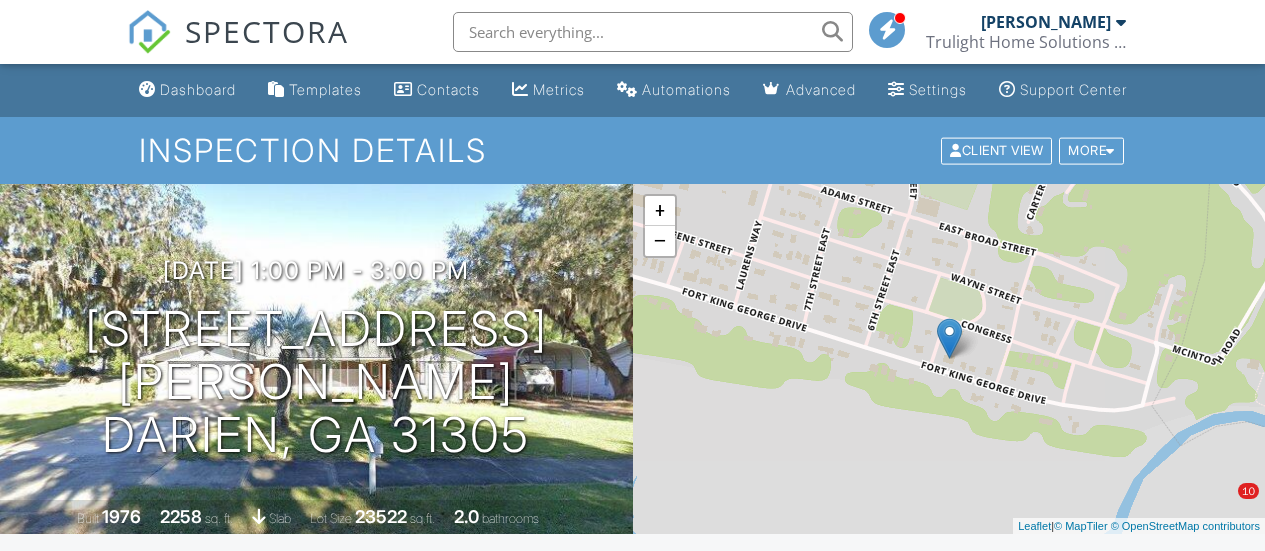 scroll, scrollTop: 0, scrollLeft: 0, axis: both 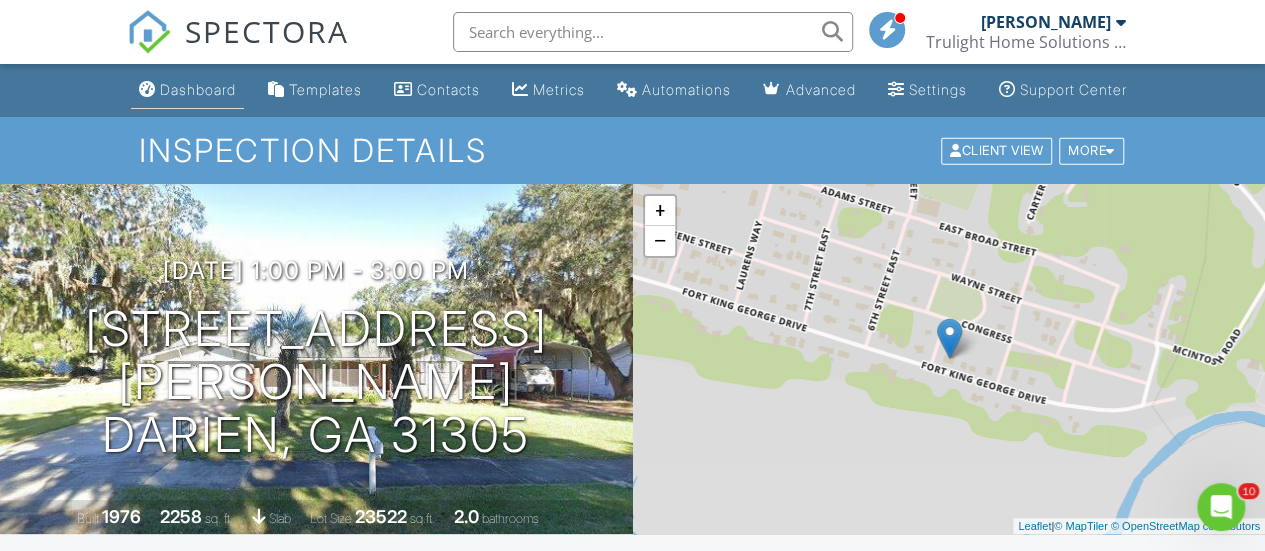 click on "Dashboard" at bounding box center [198, 89] 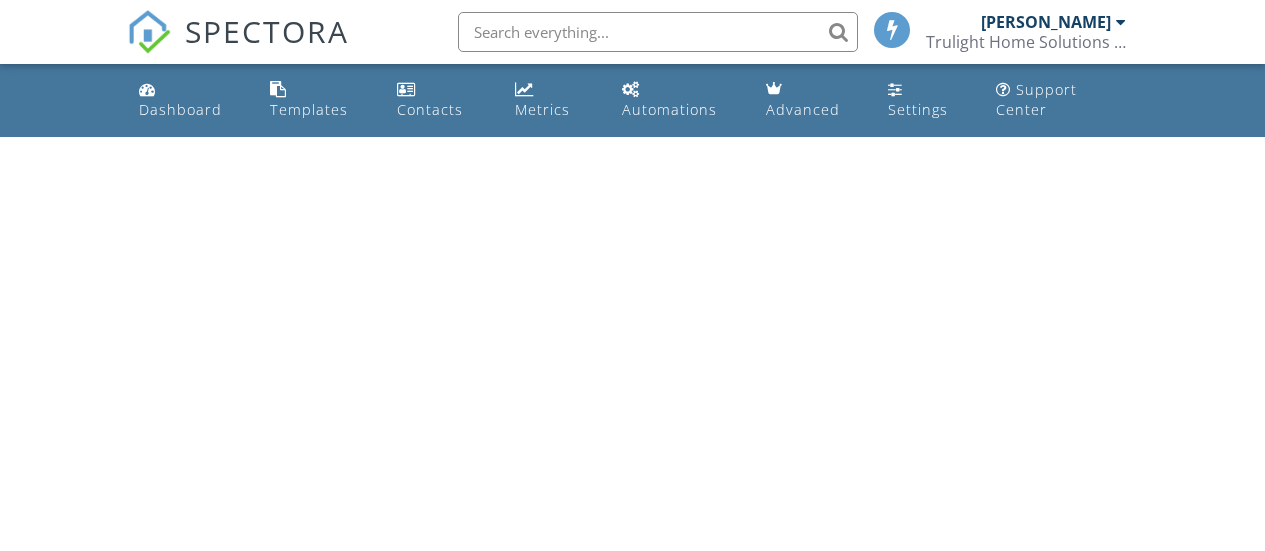 scroll, scrollTop: 0, scrollLeft: 0, axis: both 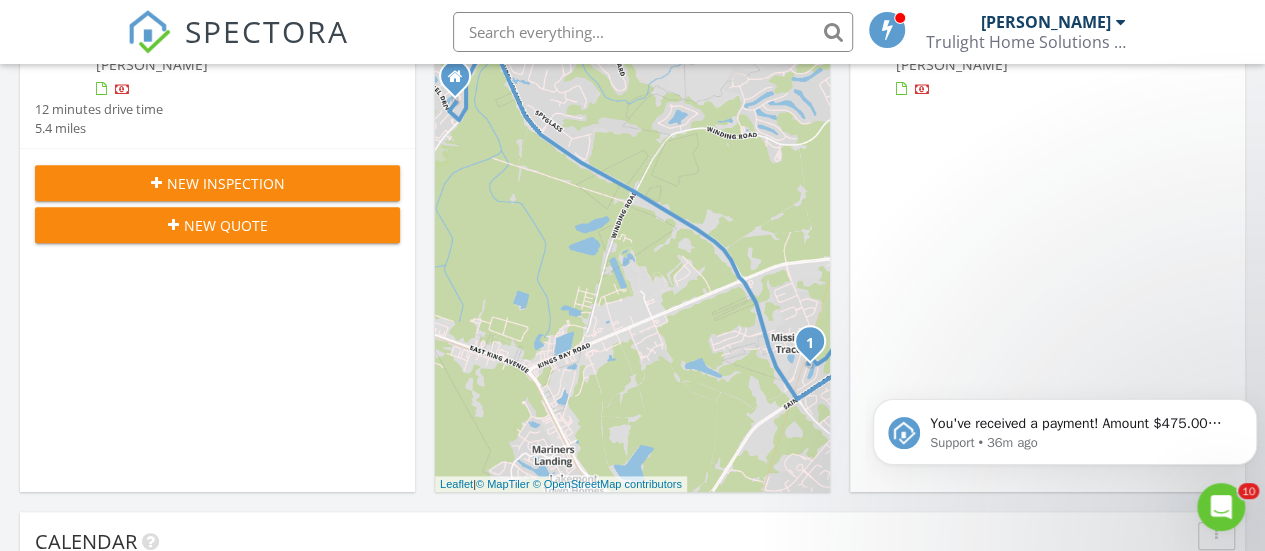 click on "New Inspection" at bounding box center [217, 183] 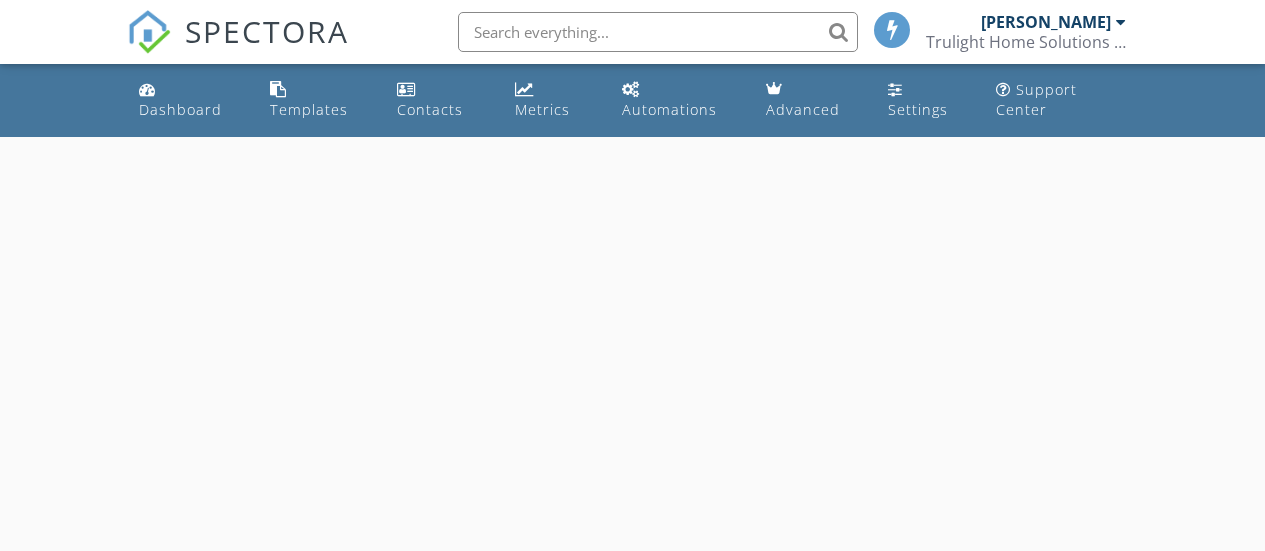 scroll, scrollTop: 0, scrollLeft: 0, axis: both 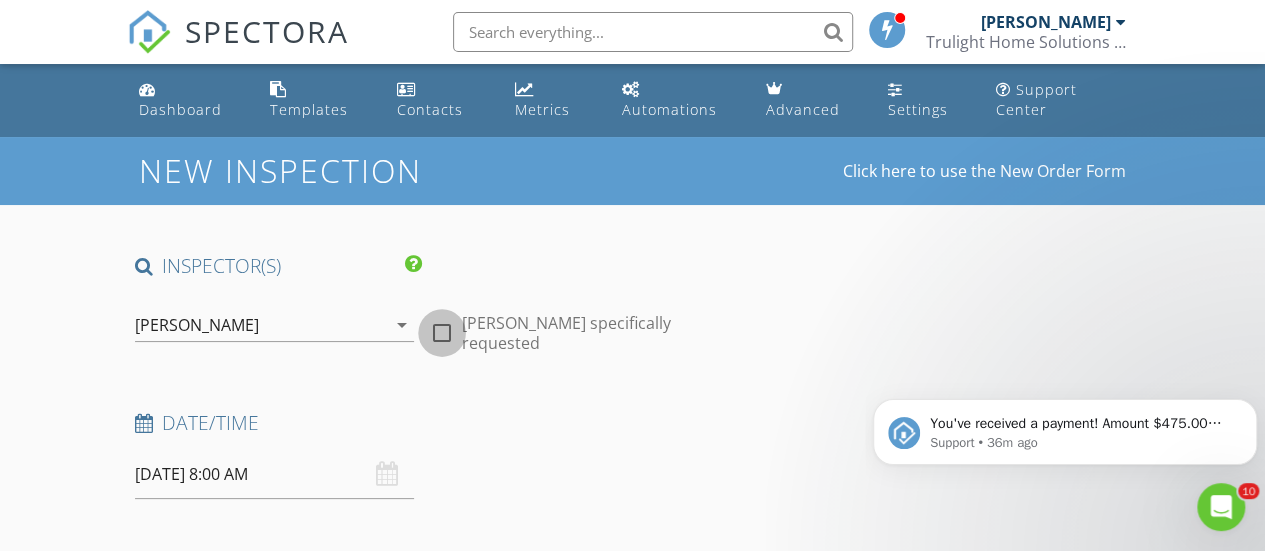 click at bounding box center [442, 333] 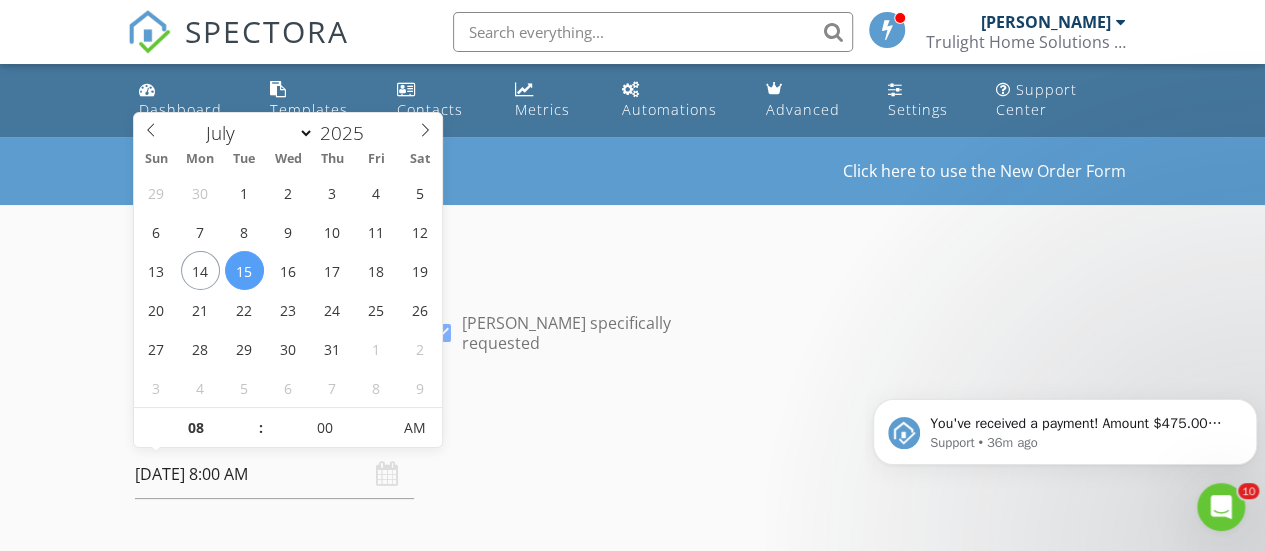 click on "07/15/2025 8:00 AM" at bounding box center (274, 474) 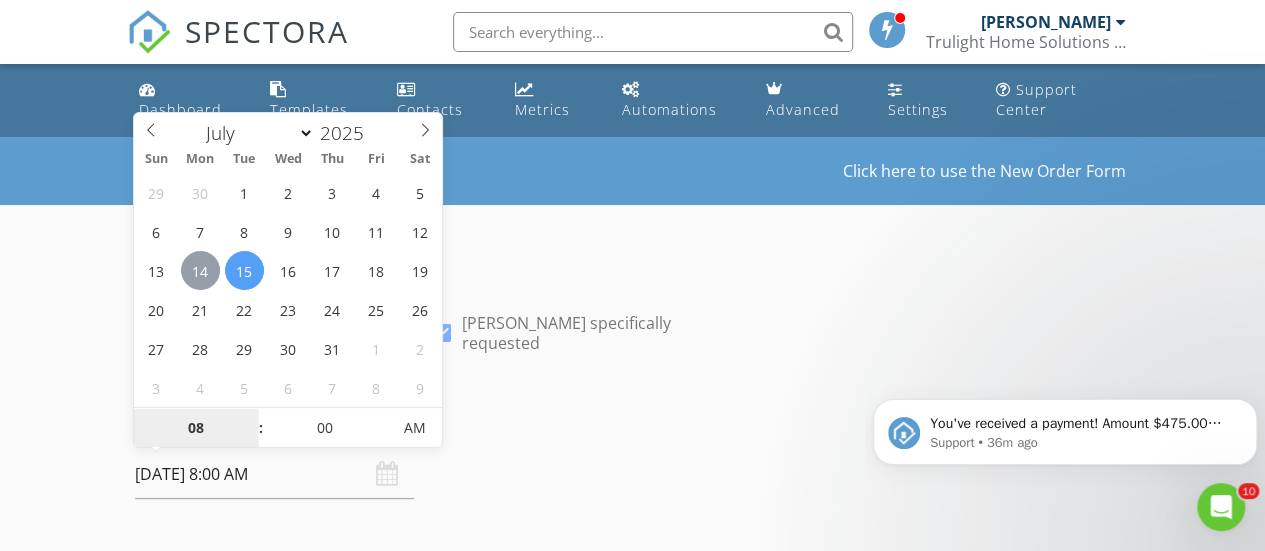 type on "07/14/2025 8:00 AM" 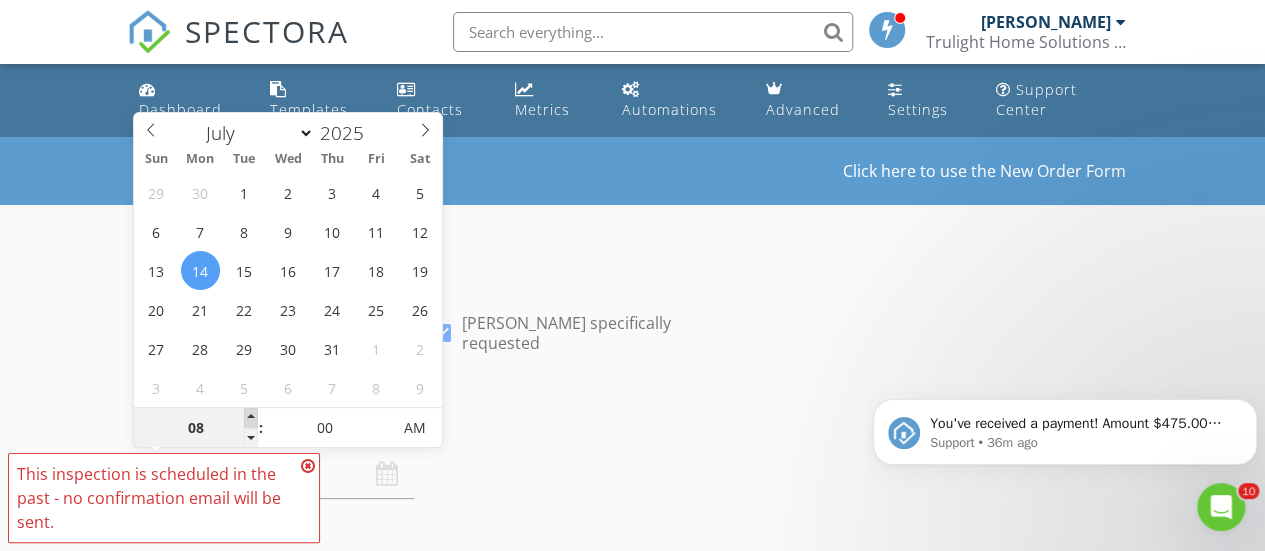 type on "09" 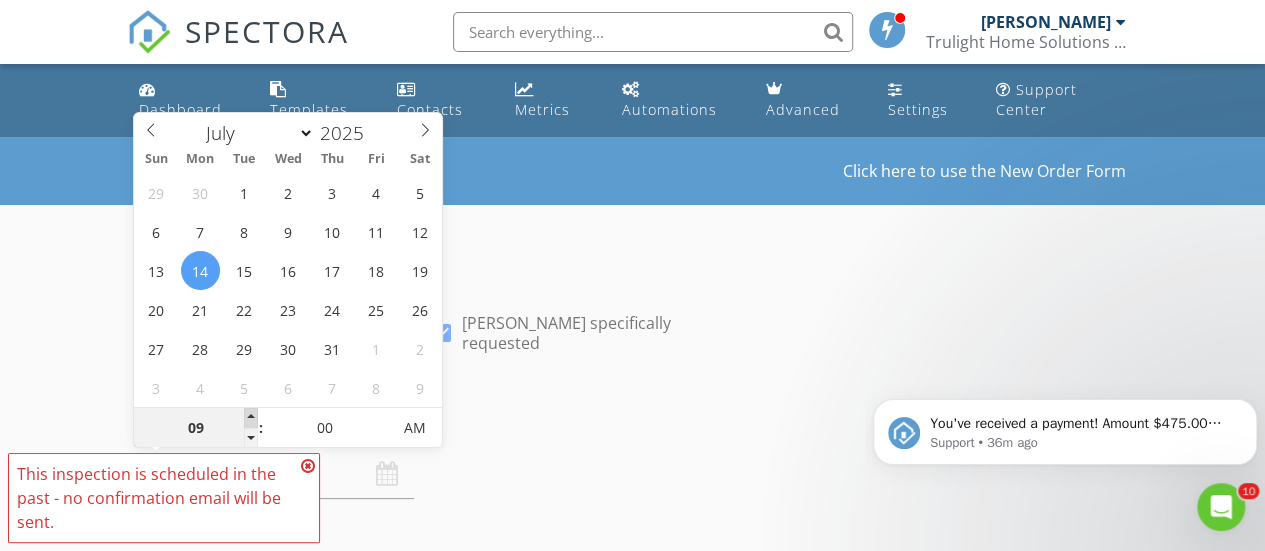 click at bounding box center [251, 418] 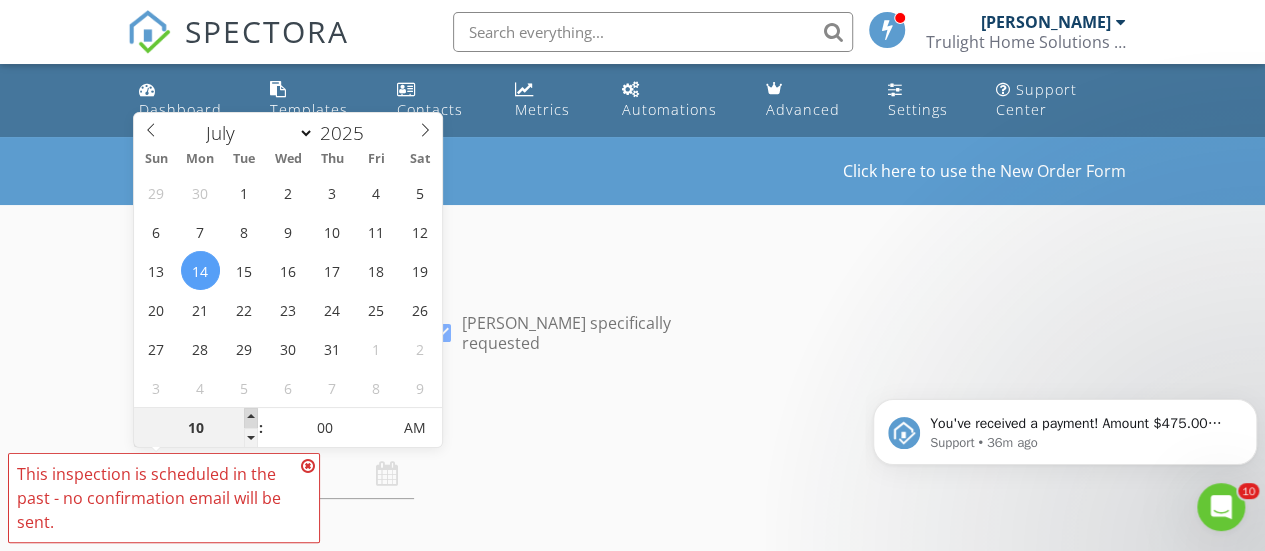 click at bounding box center [251, 418] 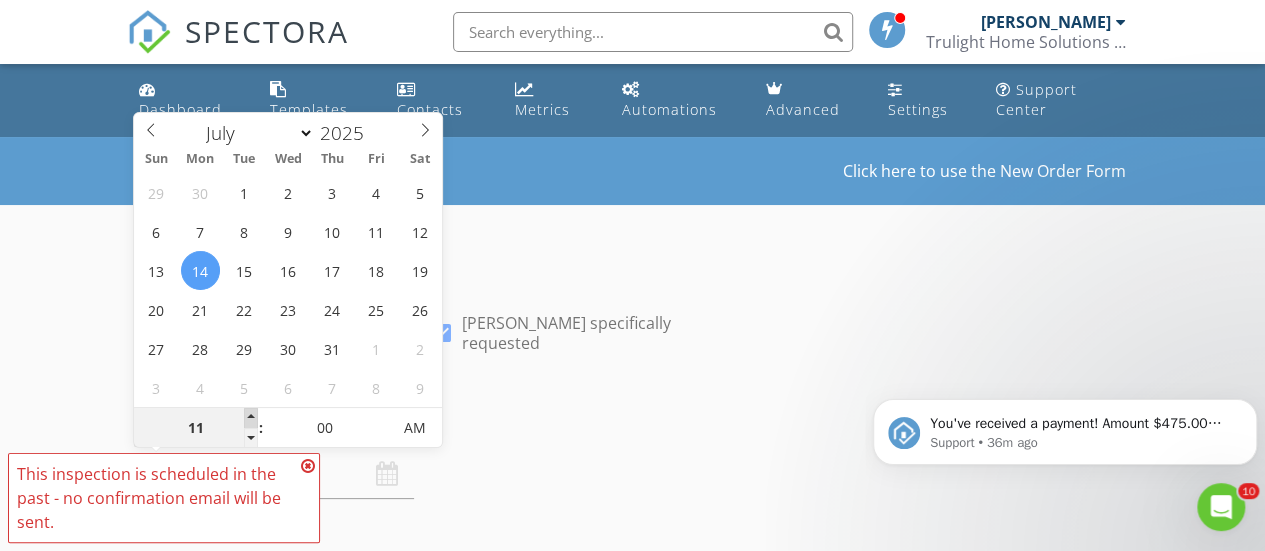 click at bounding box center (251, 418) 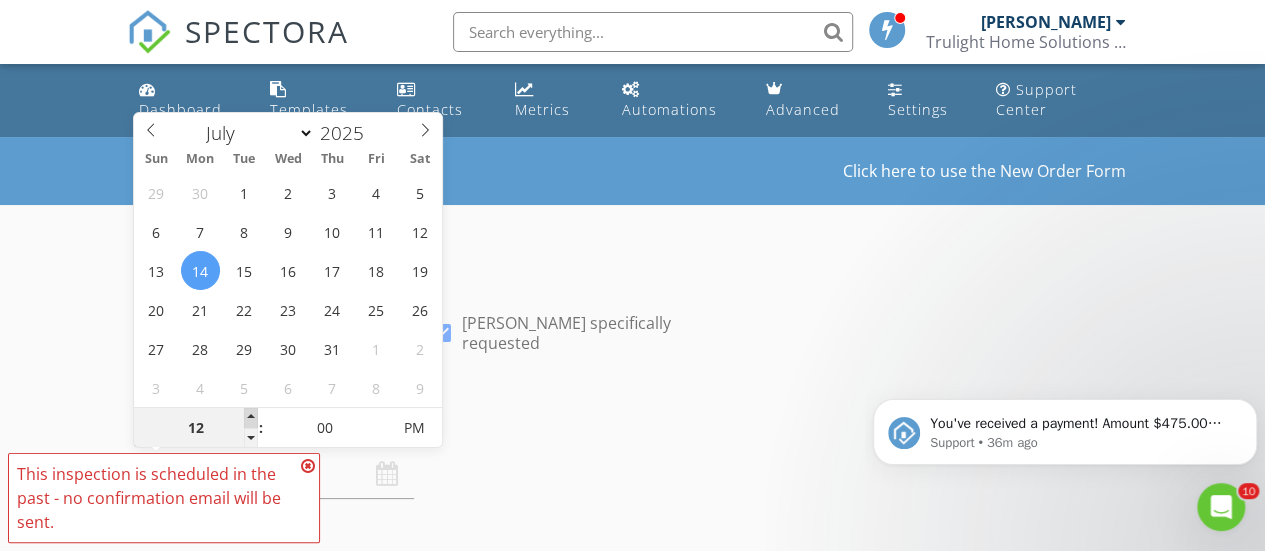 click at bounding box center [251, 418] 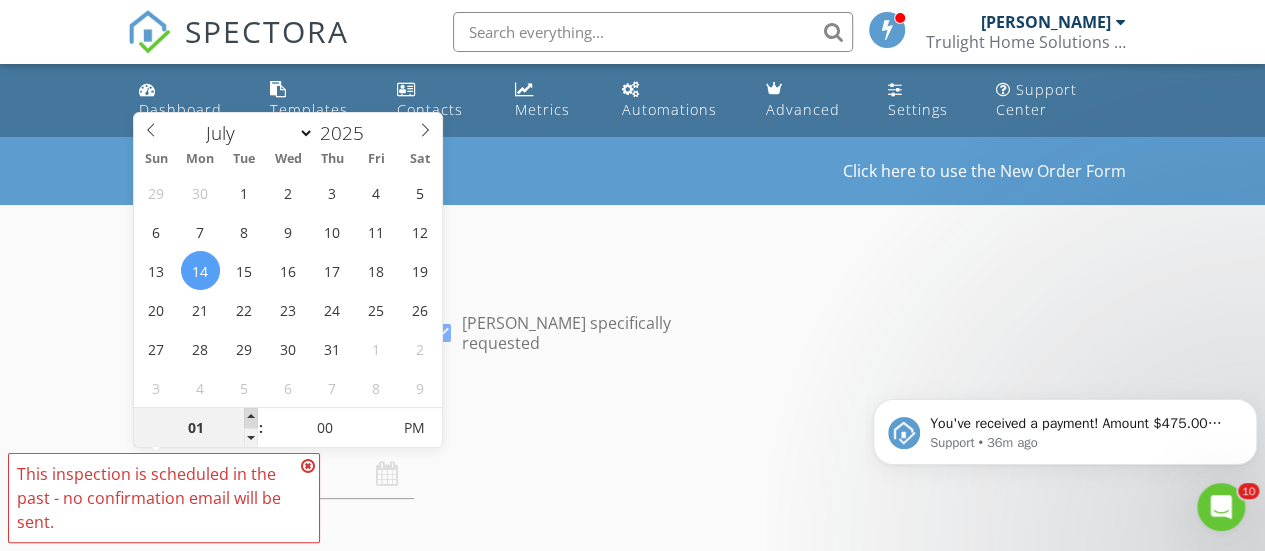 click at bounding box center (251, 418) 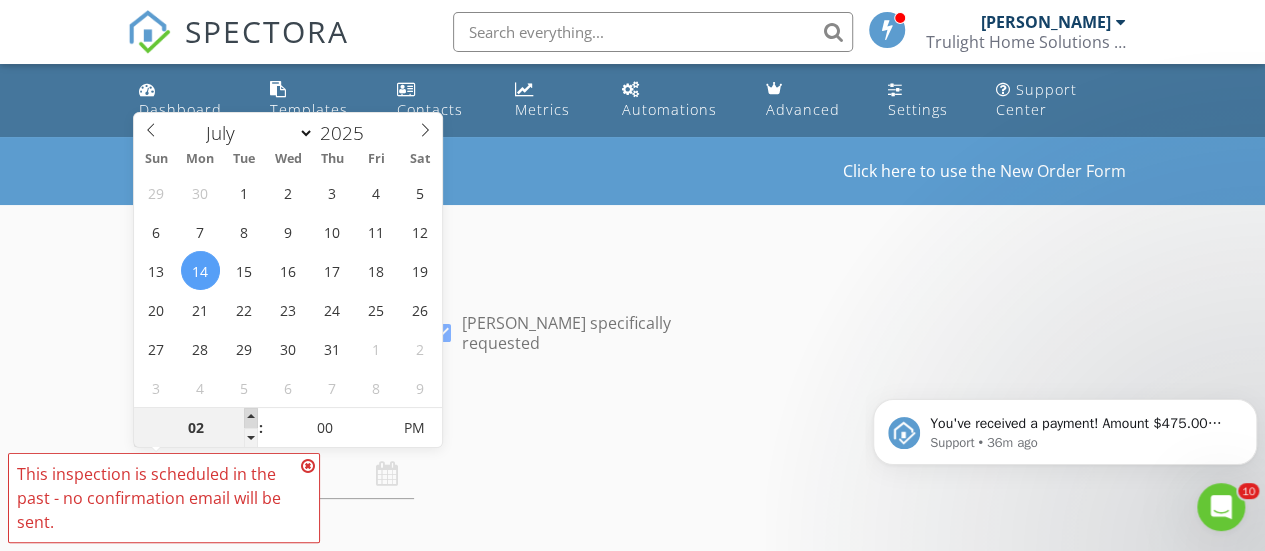 click at bounding box center [251, 418] 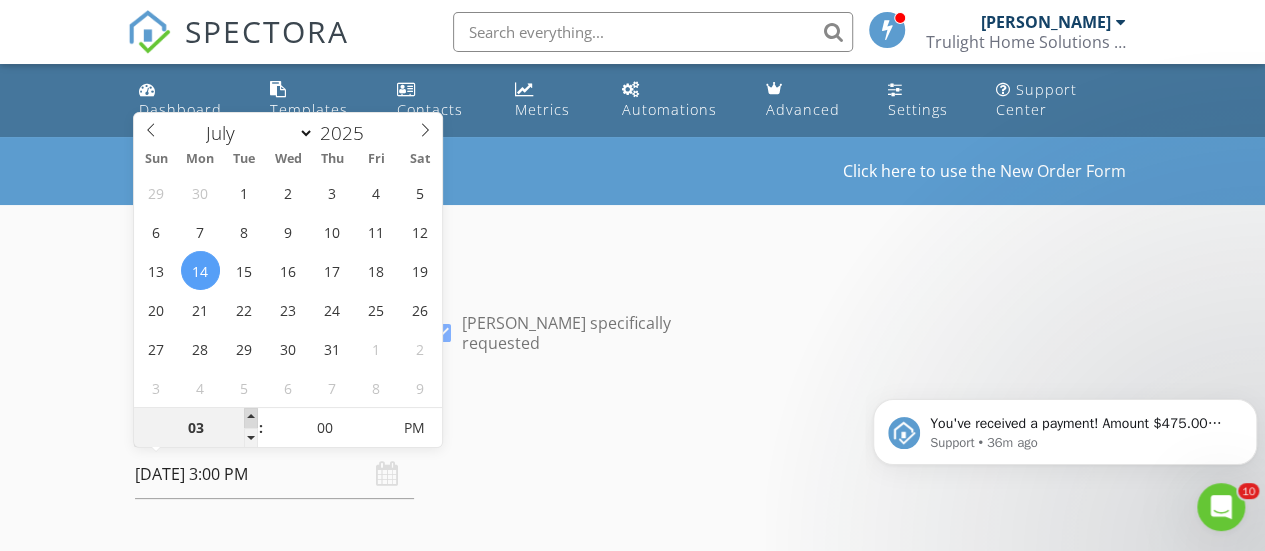 click at bounding box center [251, 418] 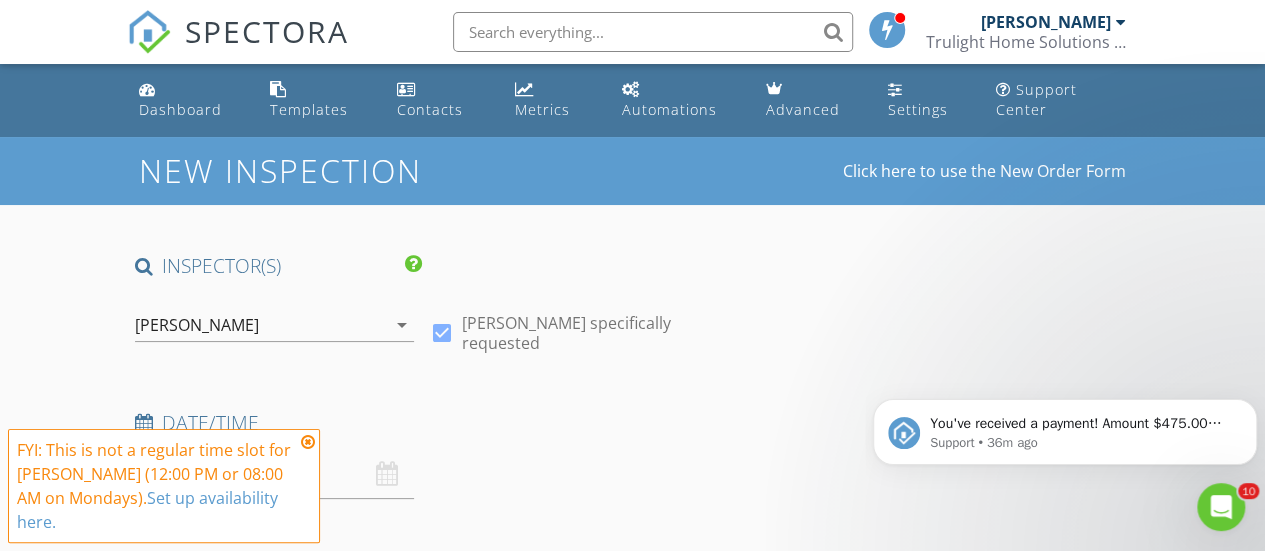 click at bounding box center (308, 442) 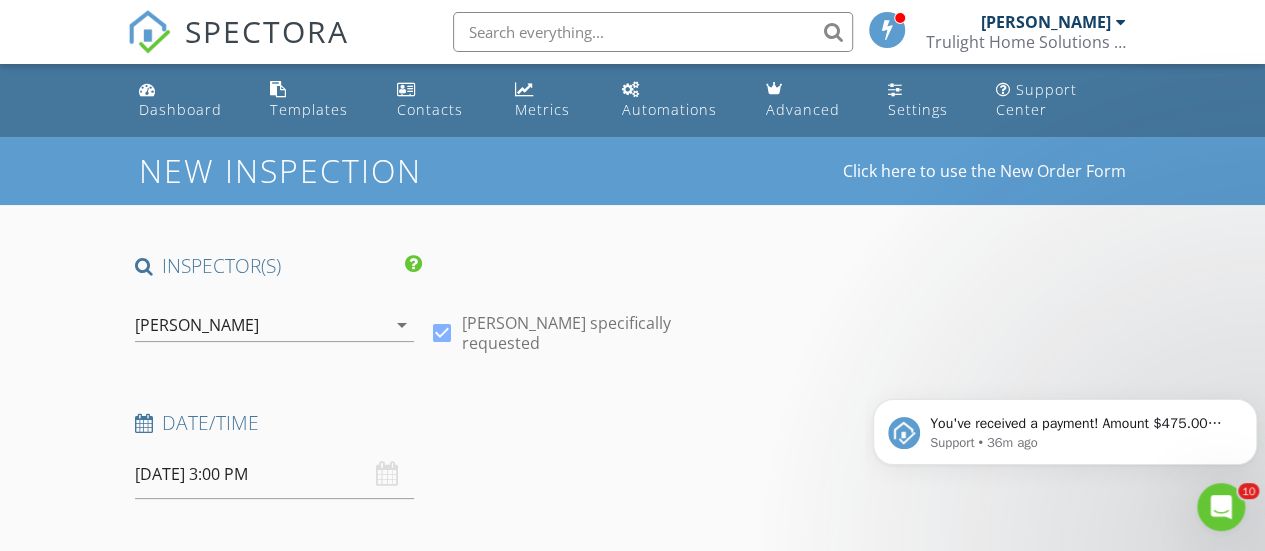 click on "Date/Time" at bounding box center (422, 423) 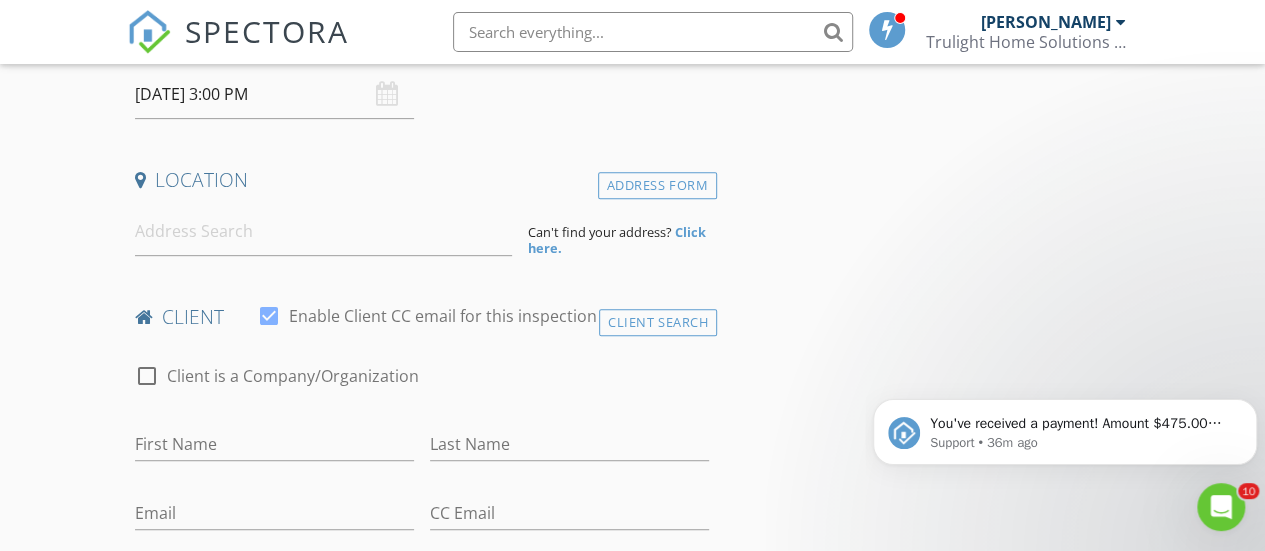 scroll, scrollTop: 384, scrollLeft: 0, axis: vertical 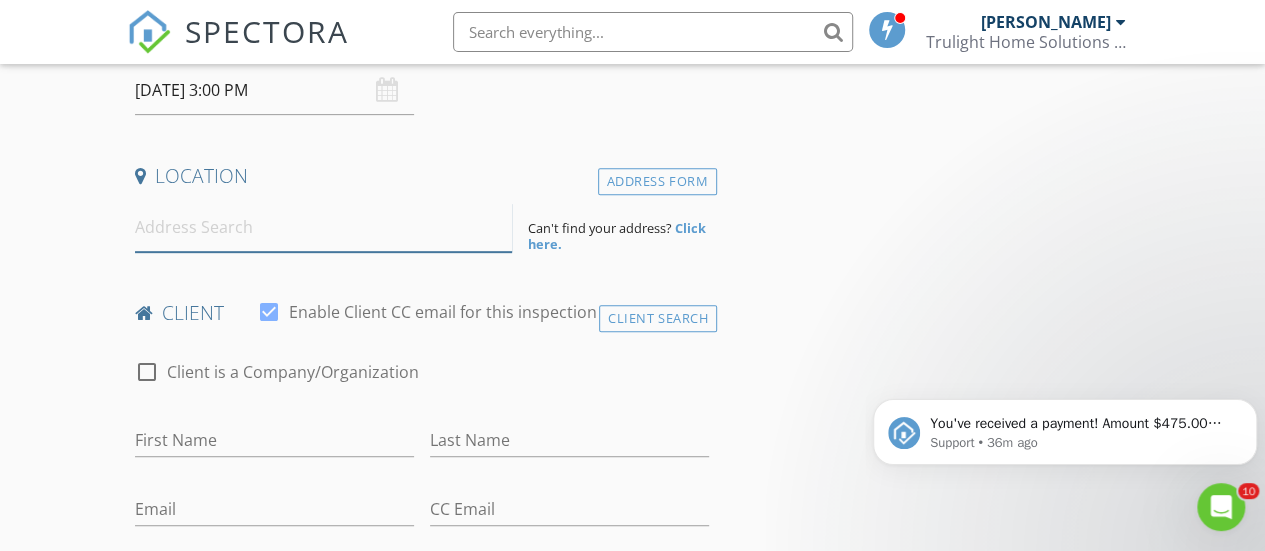 click at bounding box center [324, 227] 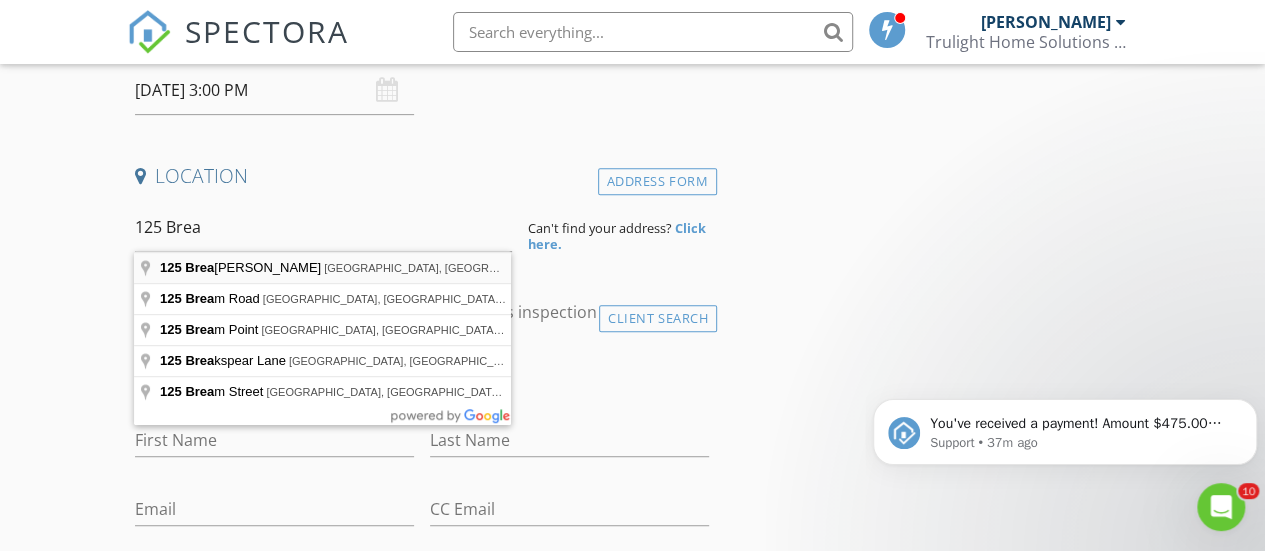 type on "125 Breakwater Lp, Kingsland, GA, USA" 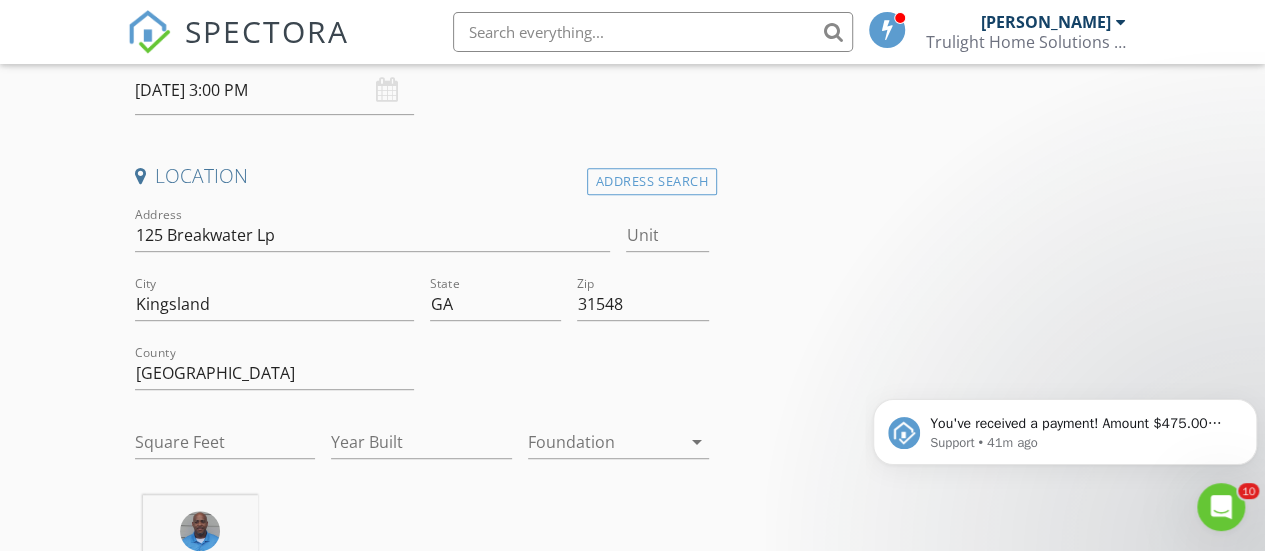scroll, scrollTop: 0, scrollLeft: 0, axis: both 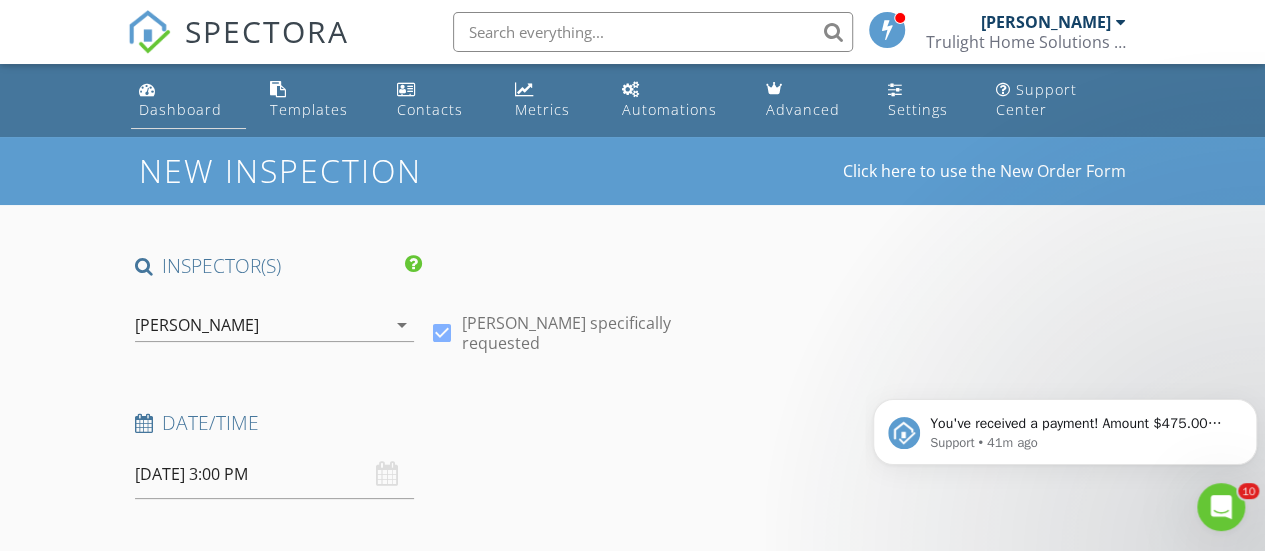 click on "Dashboard" at bounding box center (180, 109) 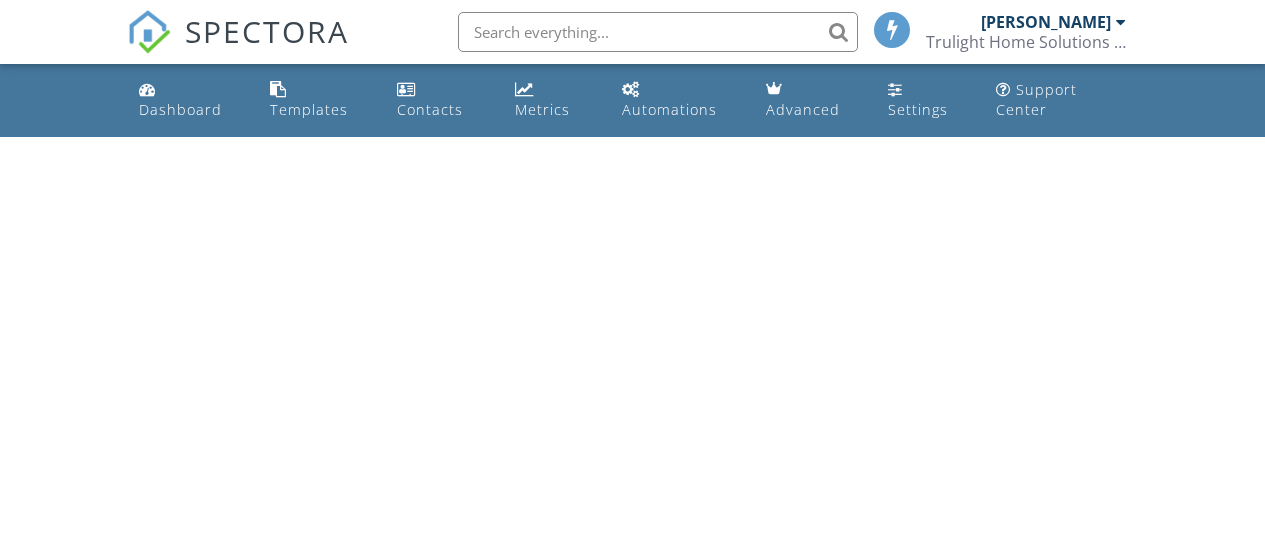 scroll, scrollTop: 0, scrollLeft: 0, axis: both 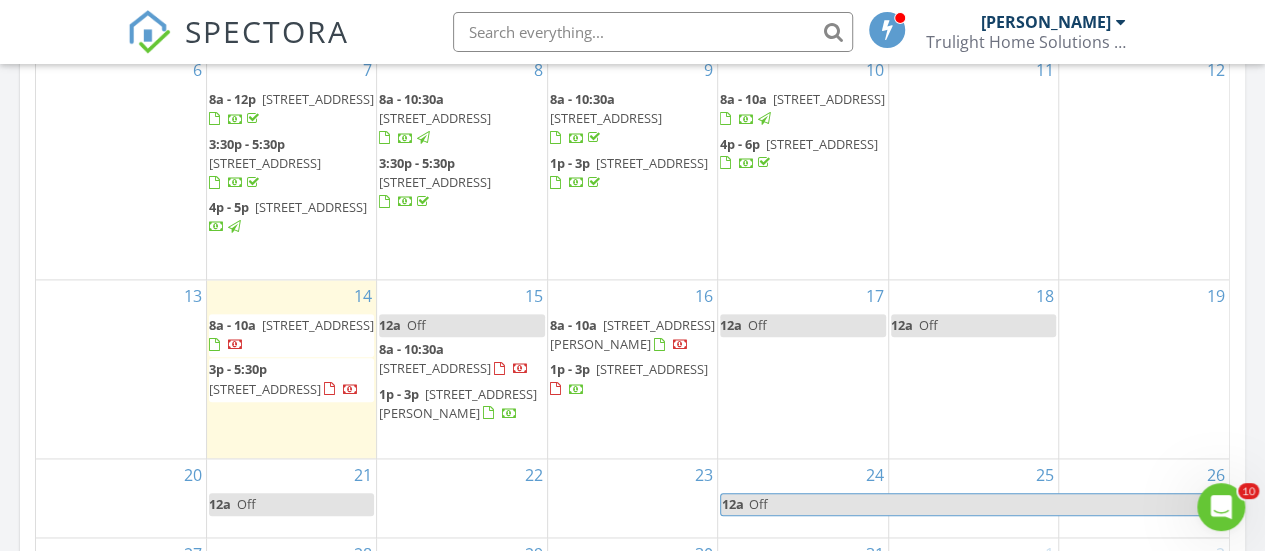 click on "64 Wellington Cir, Brunswick 31525" at bounding box center (435, 368) 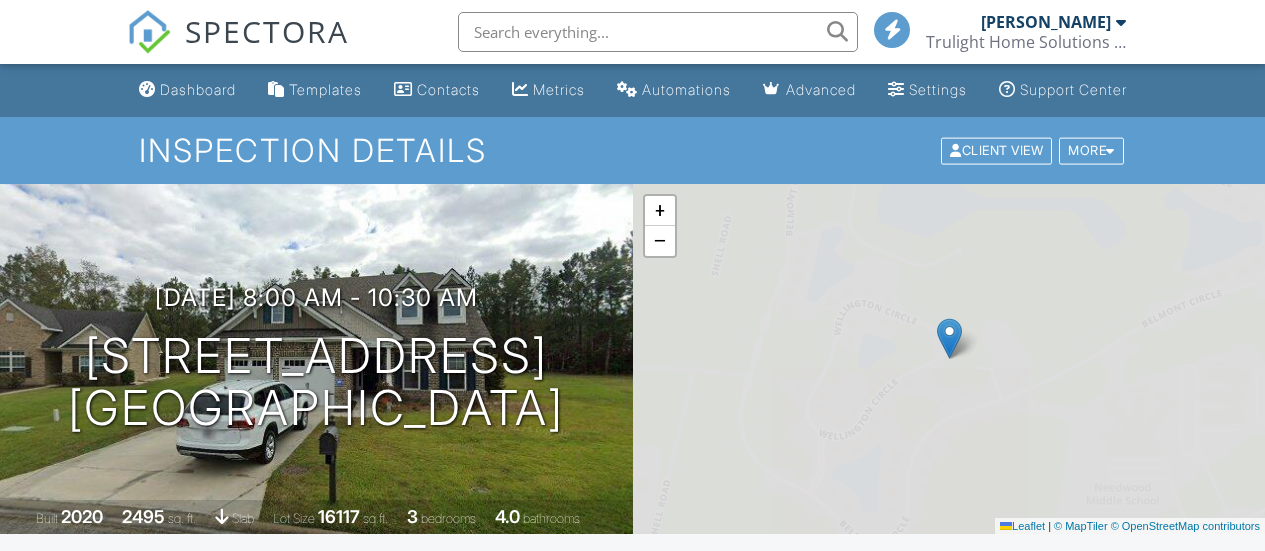 scroll, scrollTop: 0, scrollLeft: 0, axis: both 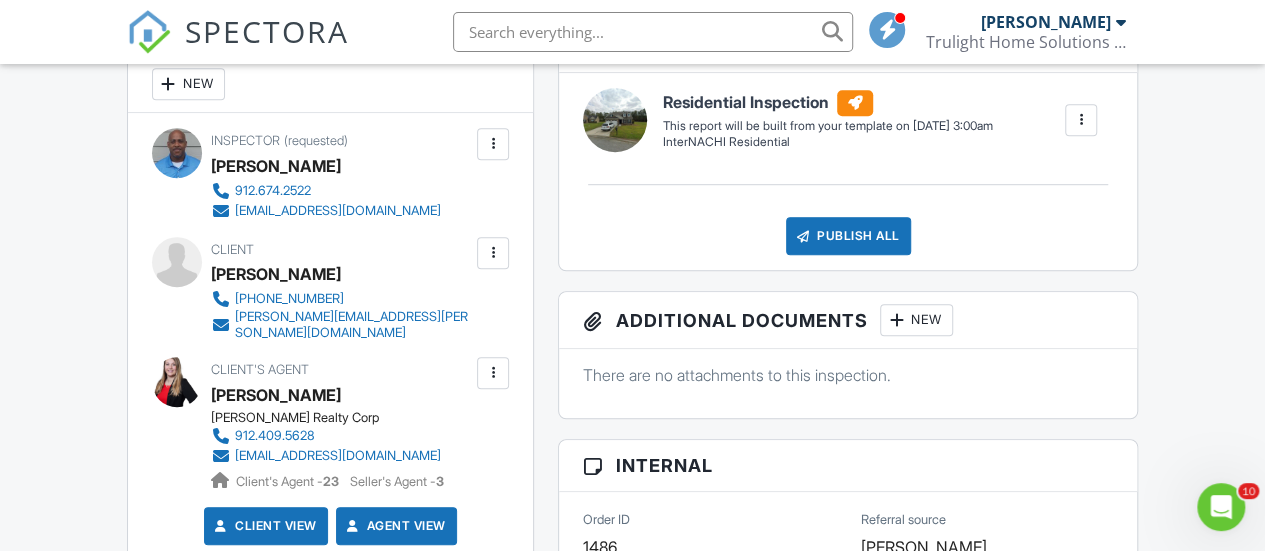 click on "New" at bounding box center (188, 84) 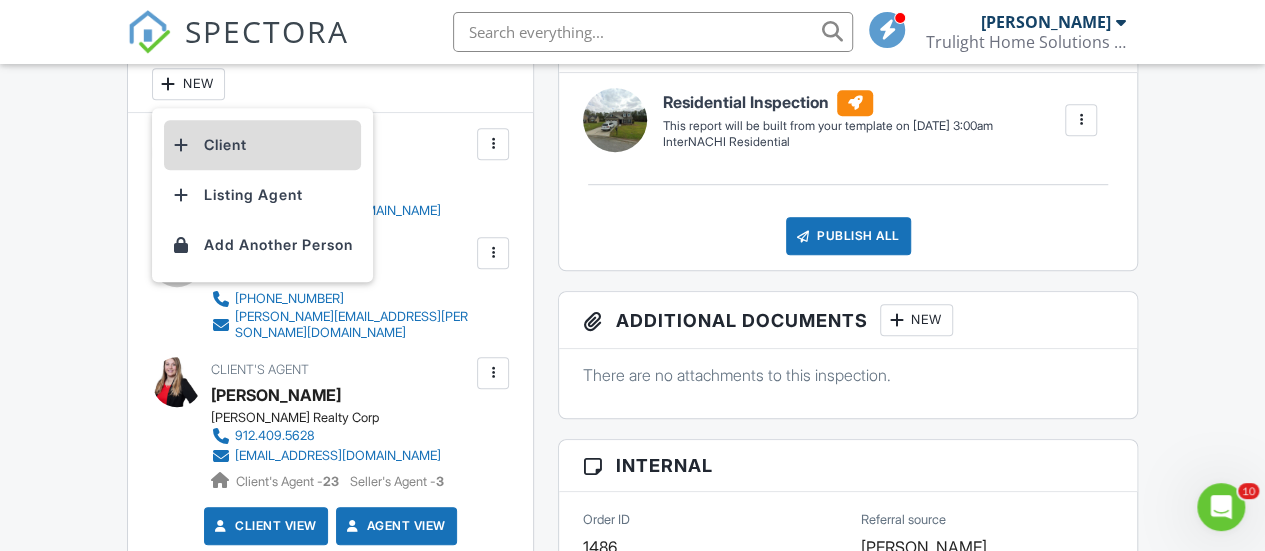 click on "Client" at bounding box center (262, 145) 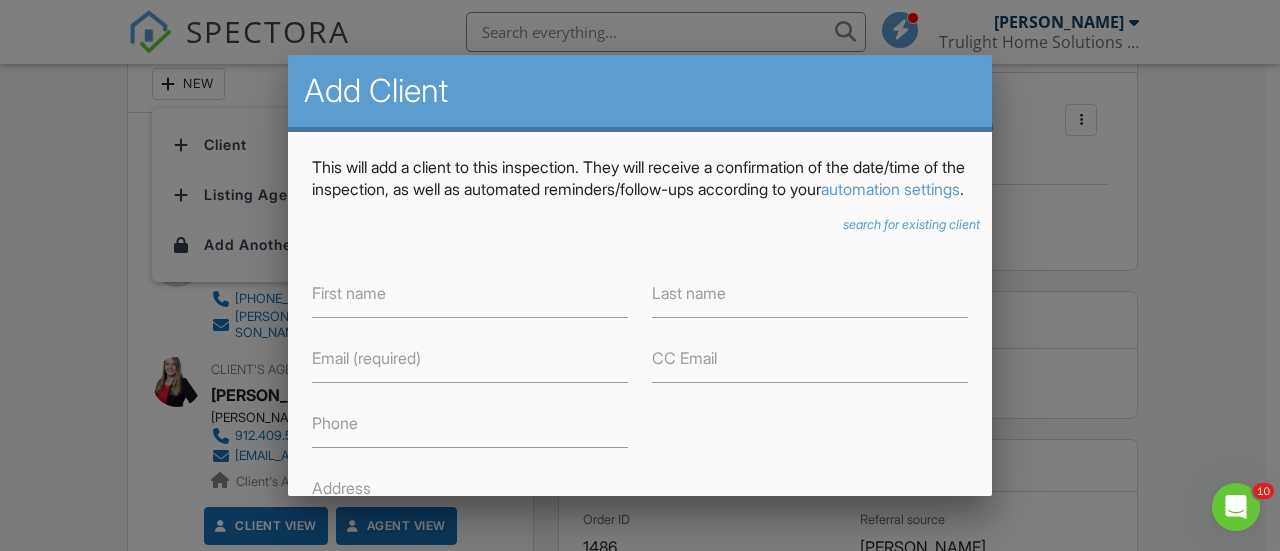 click at bounding box center (640, 244) 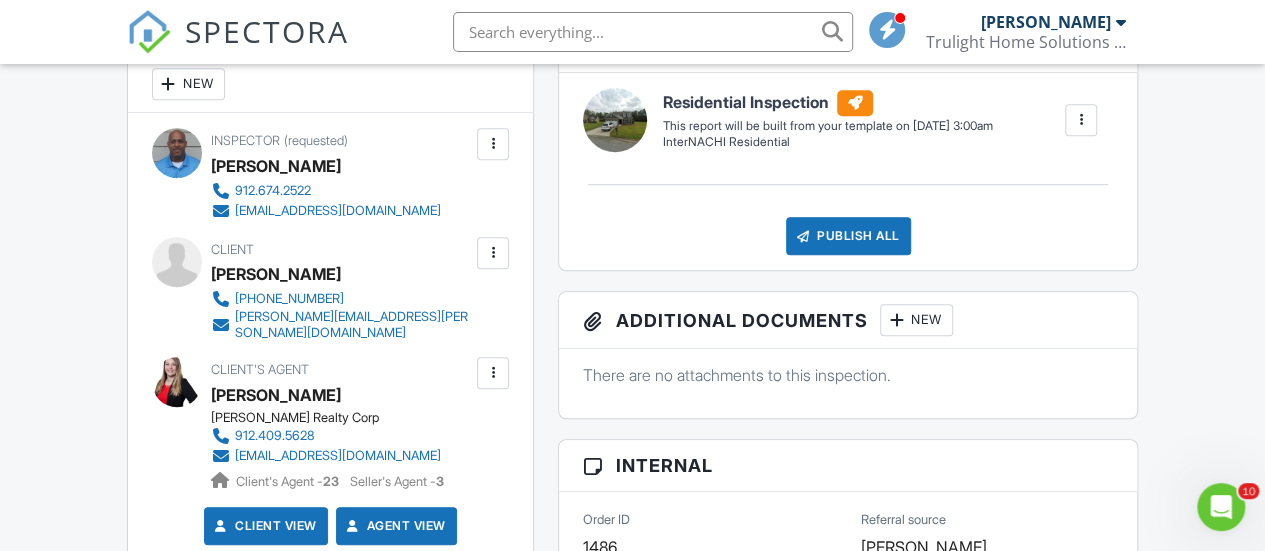 click at bounding box center (493, 253) 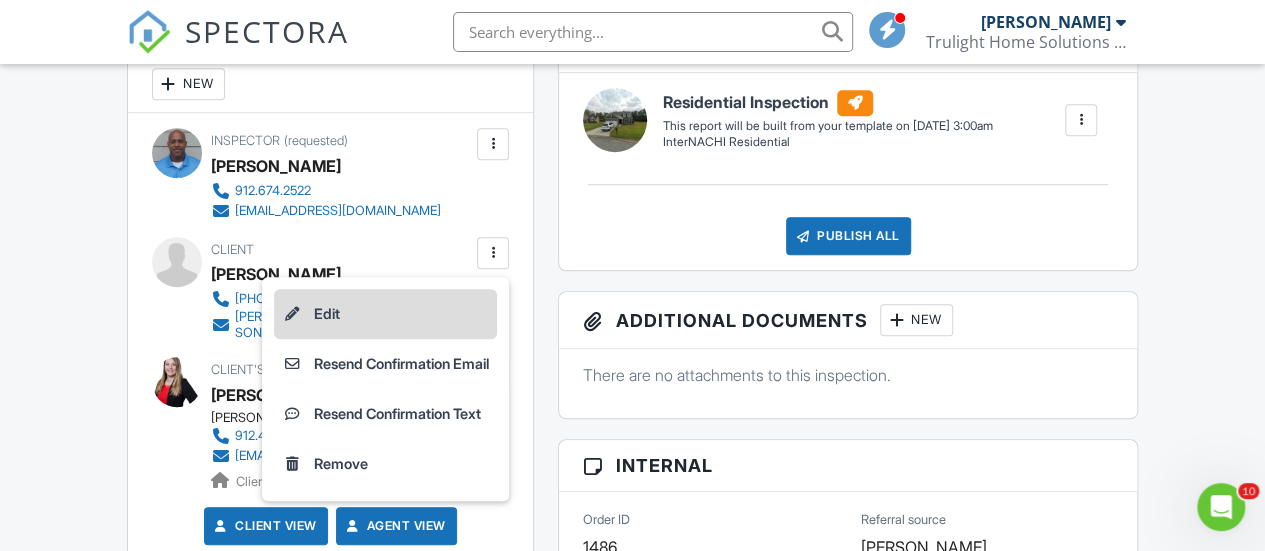 click on "Edit" at bounding box center (385, 314) 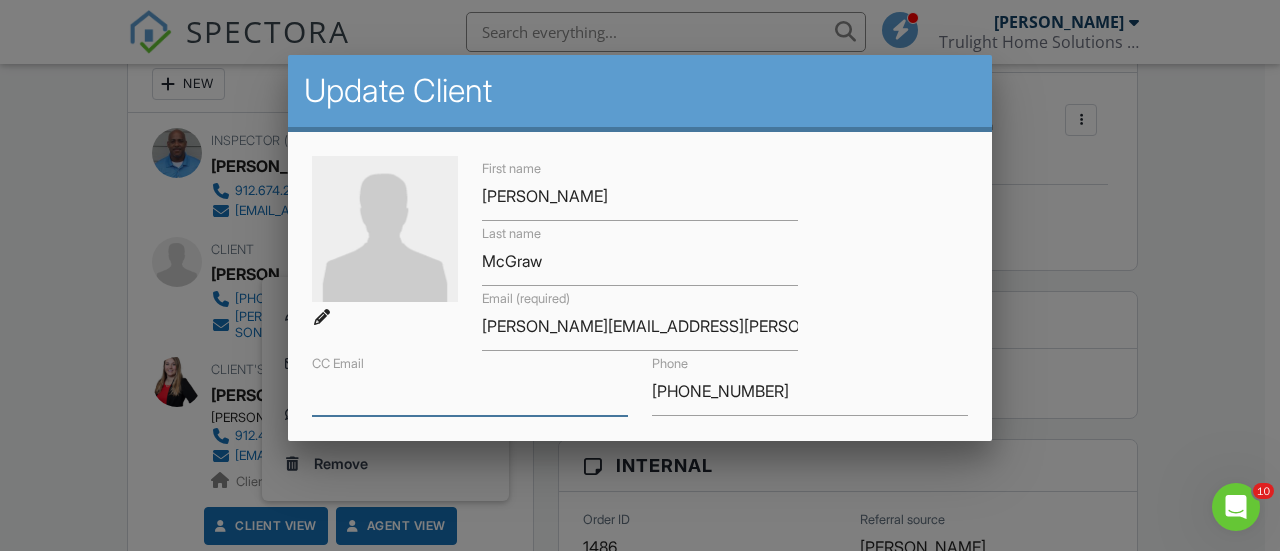 click on "CC Email" at bounding box center (470, 391) 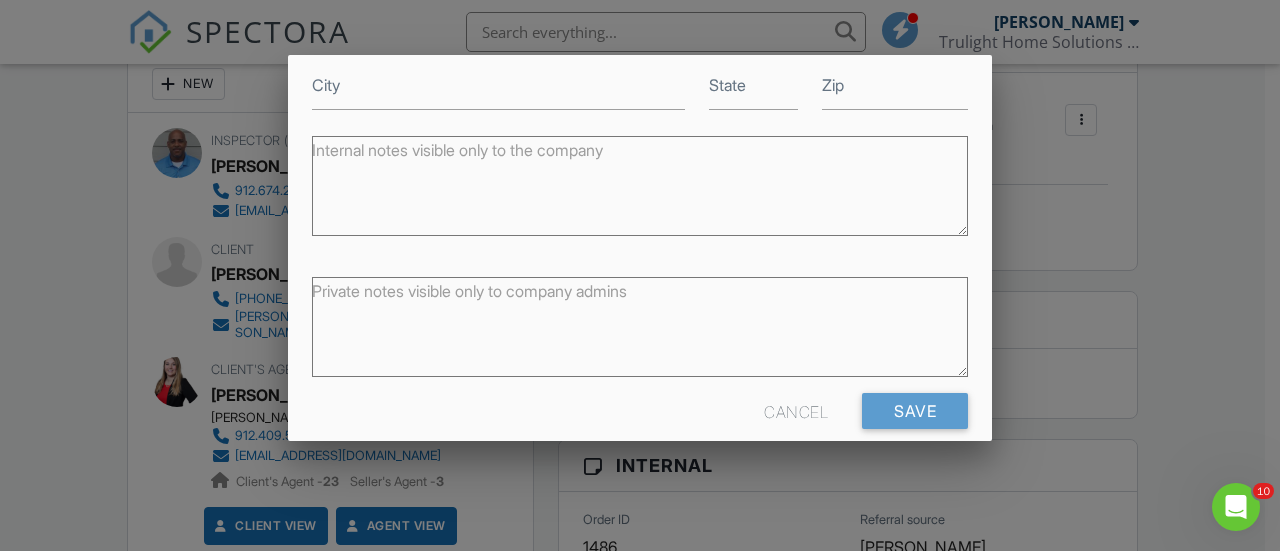 scroll, scrollTop: 460, scrollLeft: 0, axis: vertical 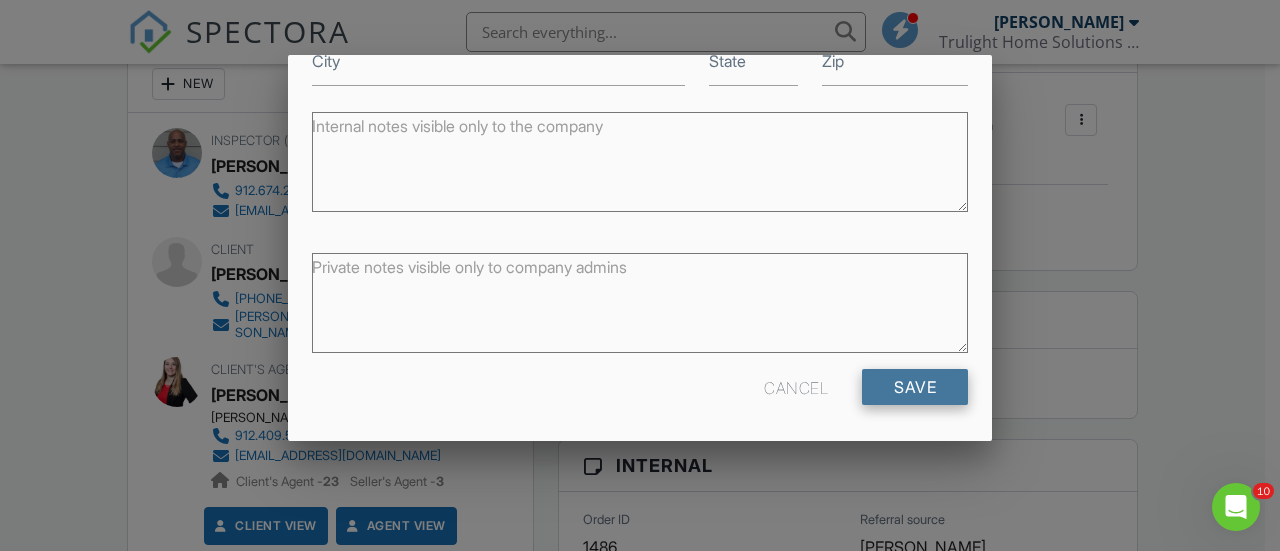 type on "tiritius@yahoo.com" 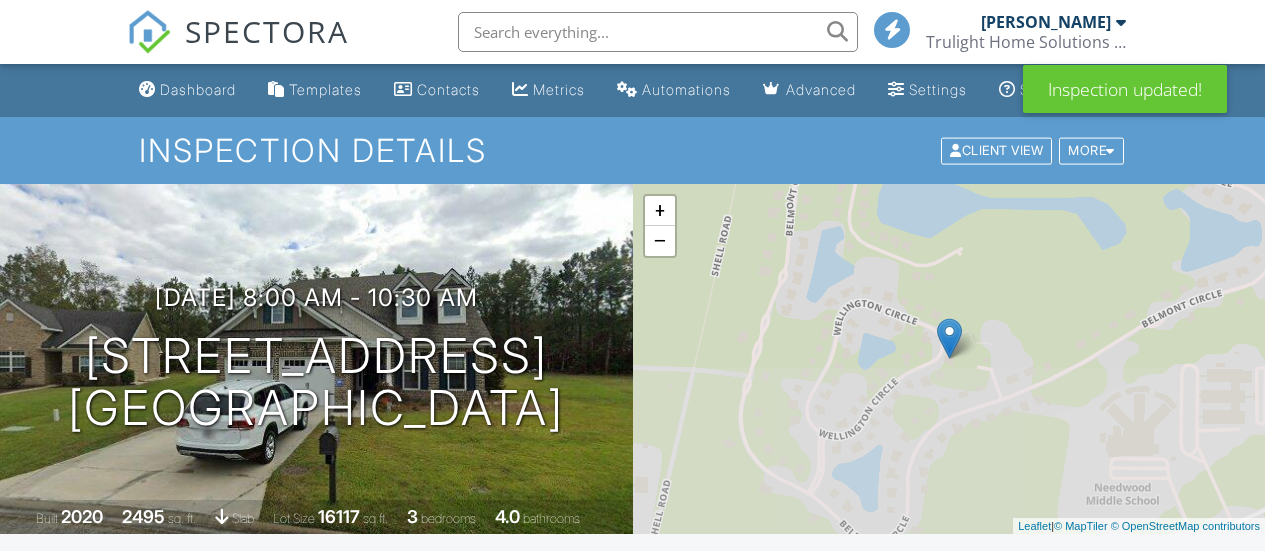 scroll, scrollTop: 0, scrollLeft: 0, axis: both 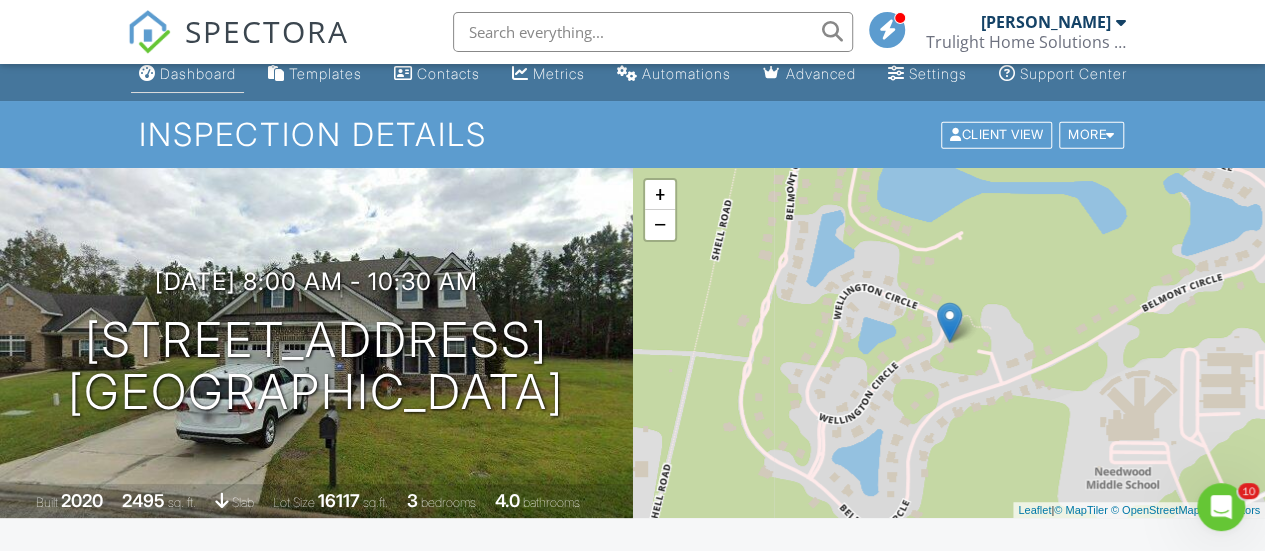 click on "Dashboard" at bounding box center (187, 74) 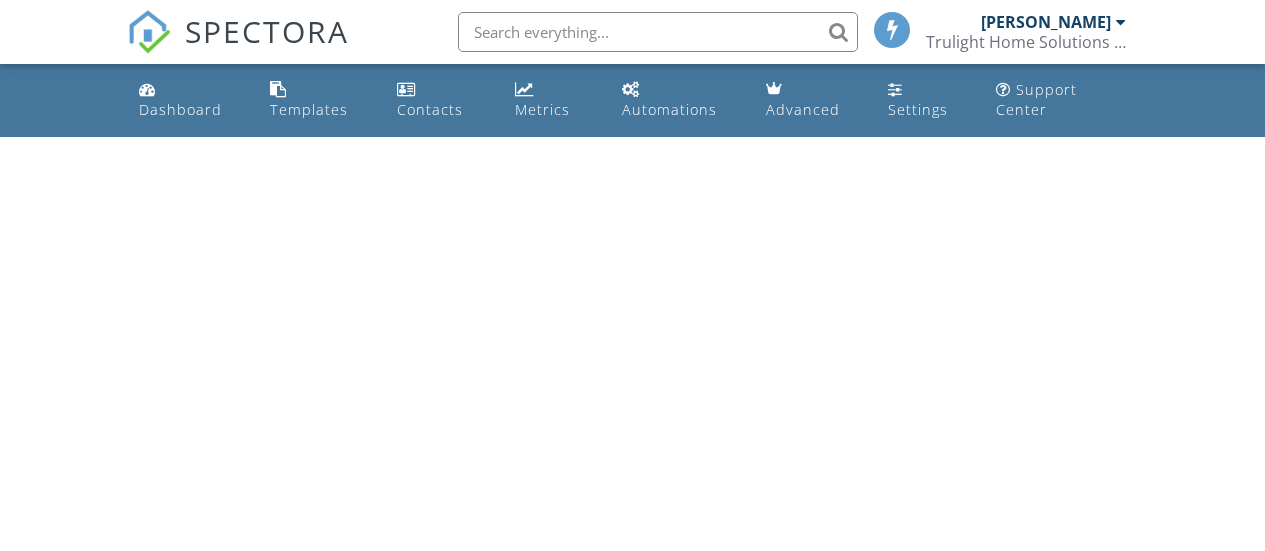 scroll, scrollTop: 0, scrollLeft: 0, axis: both 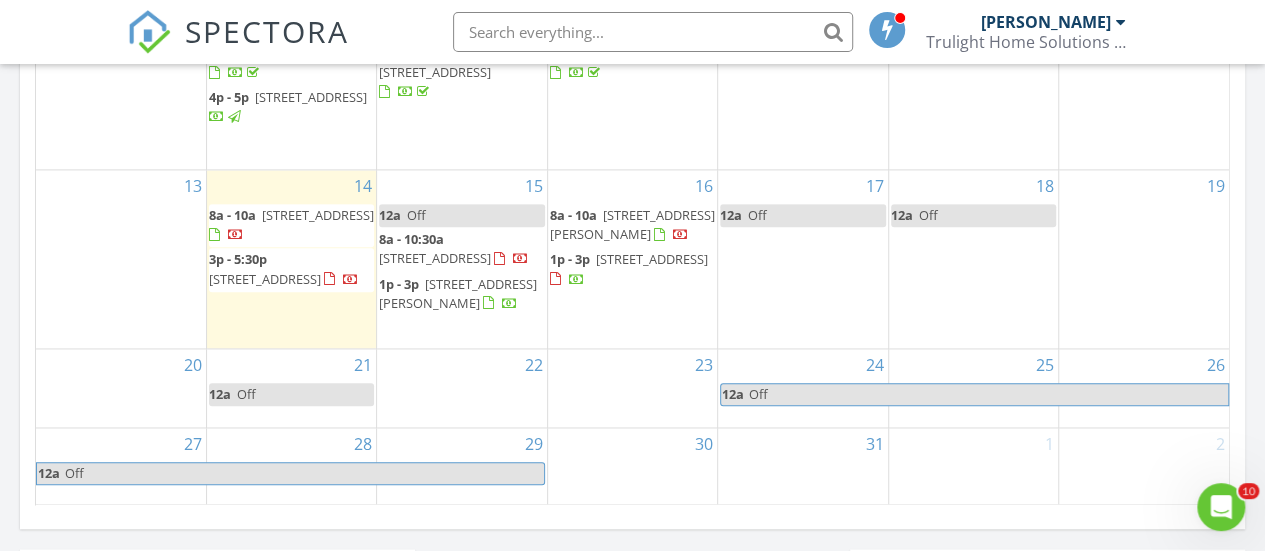 click on "12a
Off" at bounding box center [461, 215] 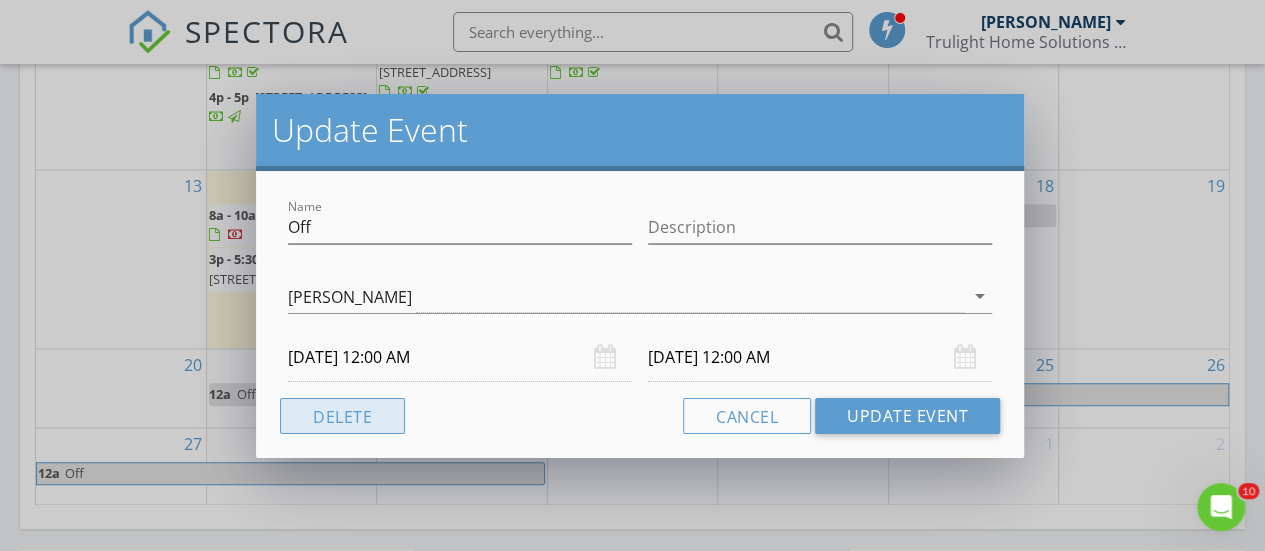 click on "Delete" at bounding box center [342, 416] 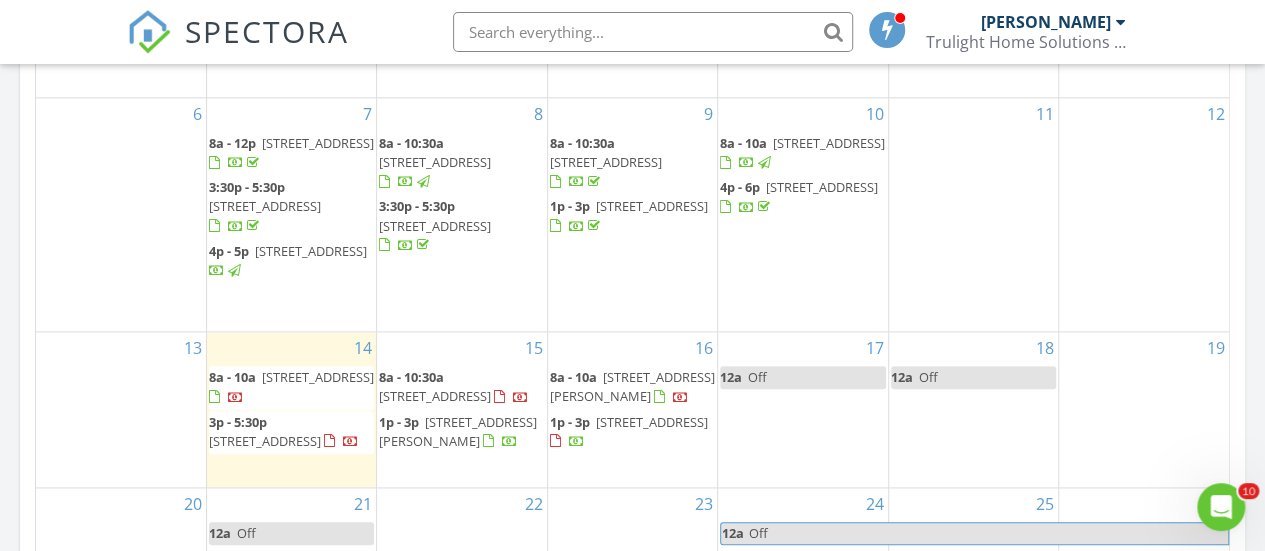 scroll, scrollTop: 1202, scrollLeft: 0, axis: vertical 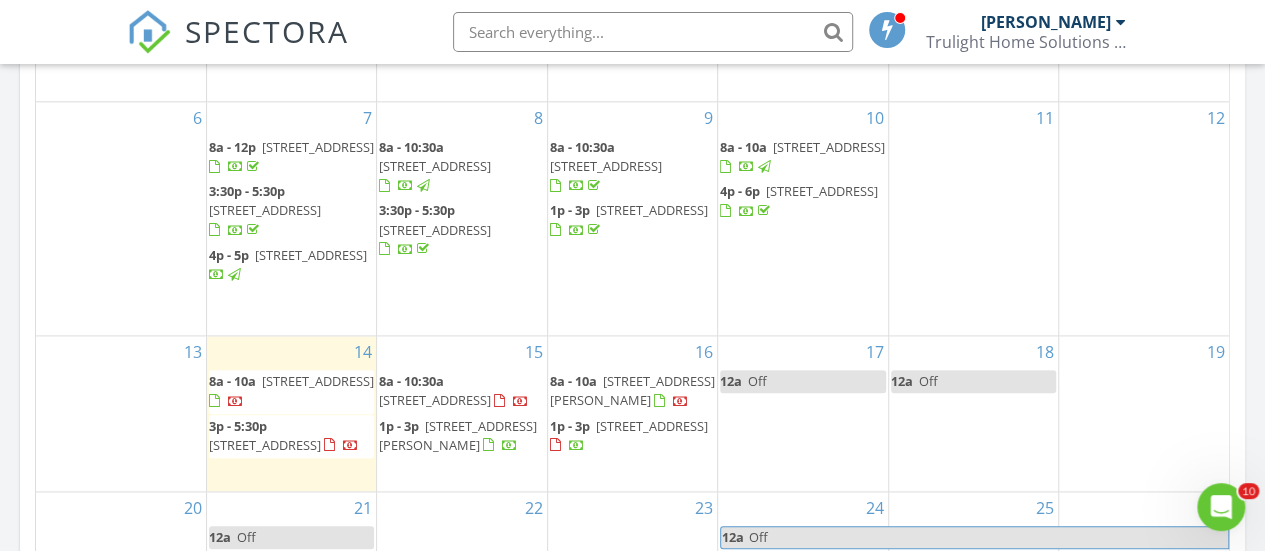 click on "123 Ashwood Cir, St. Marys 31558" at bounding box center [318, 381] 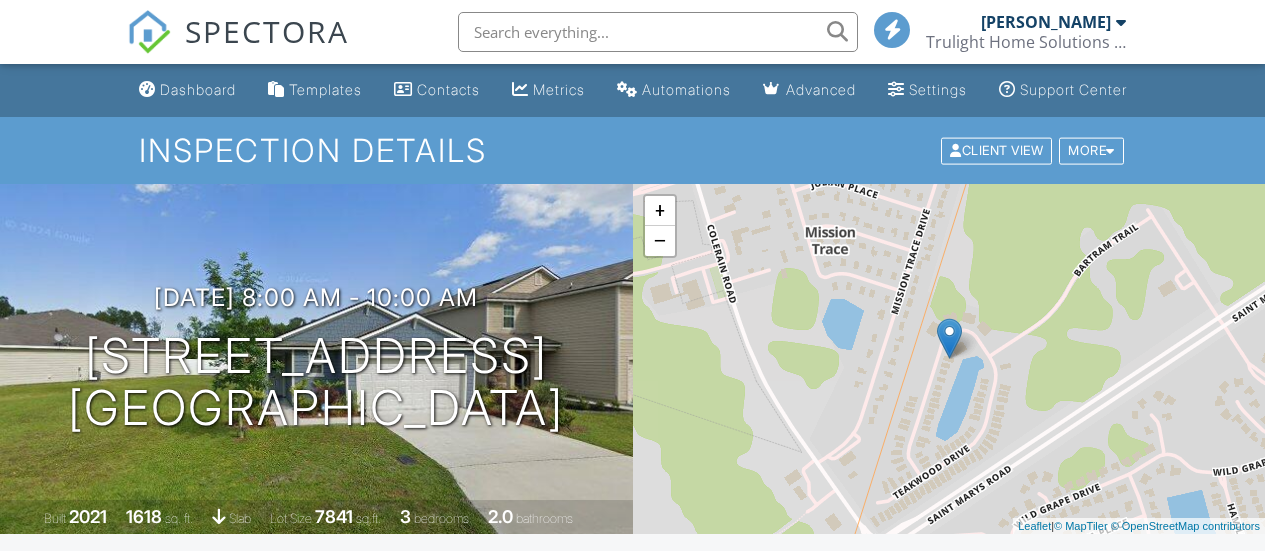 scroll, scrollTop: 0, scrollLeft: 0, axis: both 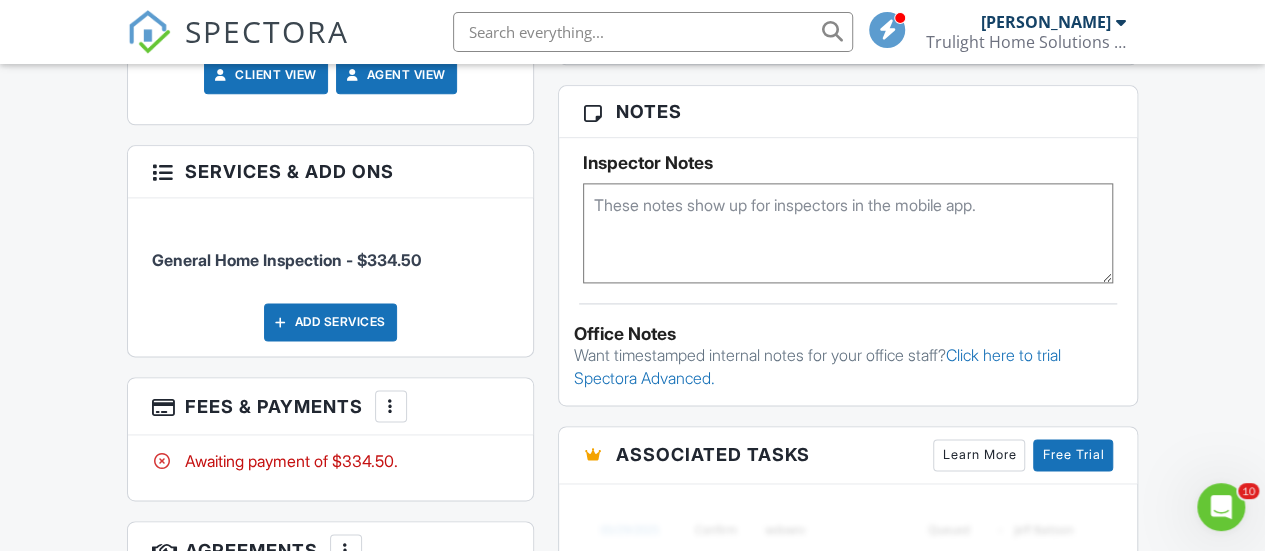 drag, startPoint x: 0, startPoint y: 0, endPoint x: 1279, endPoint y: 297, distance: 1313.0309 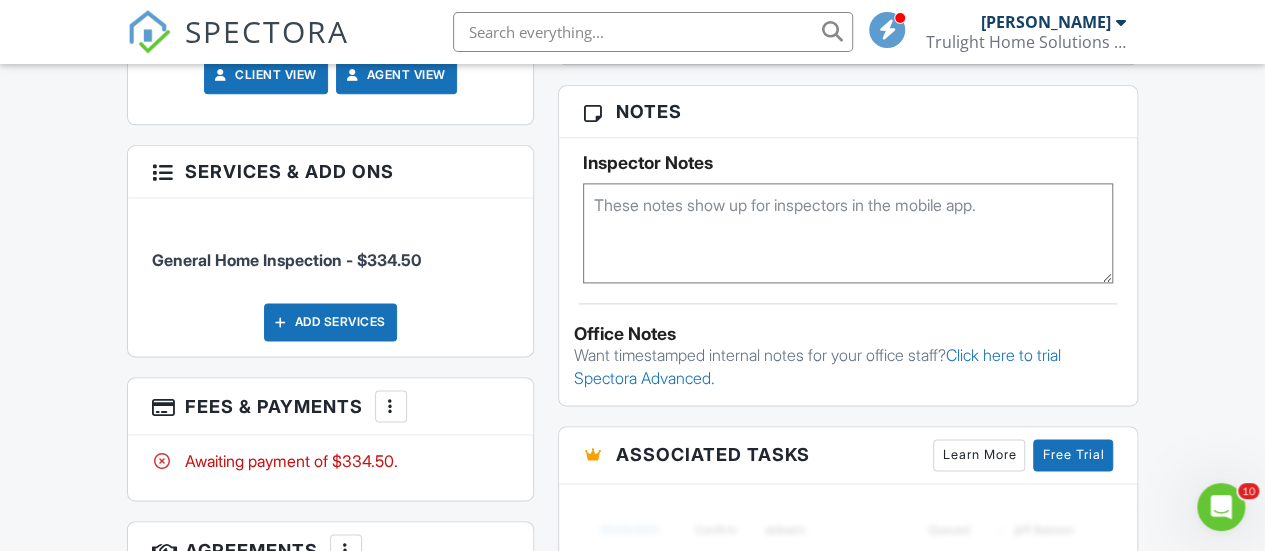 click on "SPECTORA
Nick Goss
Trulight Home Solutions LLC
Role:
Inspector
Change Role
Dashboard
New Inspection
Inspections
Calendar
Template Editor
Contacts
Automations
Team
Metrics
Payments
Data Exports
Billing
Reporting
Advanced
Settings
What's New
Sign Out
Change Active Role
Your account has more than one possible role. Please choose how you'd like to view the site:
Company/Agency
City
Role
Dashboard
Templates
Contacts
Metrics
Automations
Advanced
Settings
Support Center
Inspection Details
Client View
More
Property Details
Reschedule
Reorder / Copy" at bounding box center (632, 211) 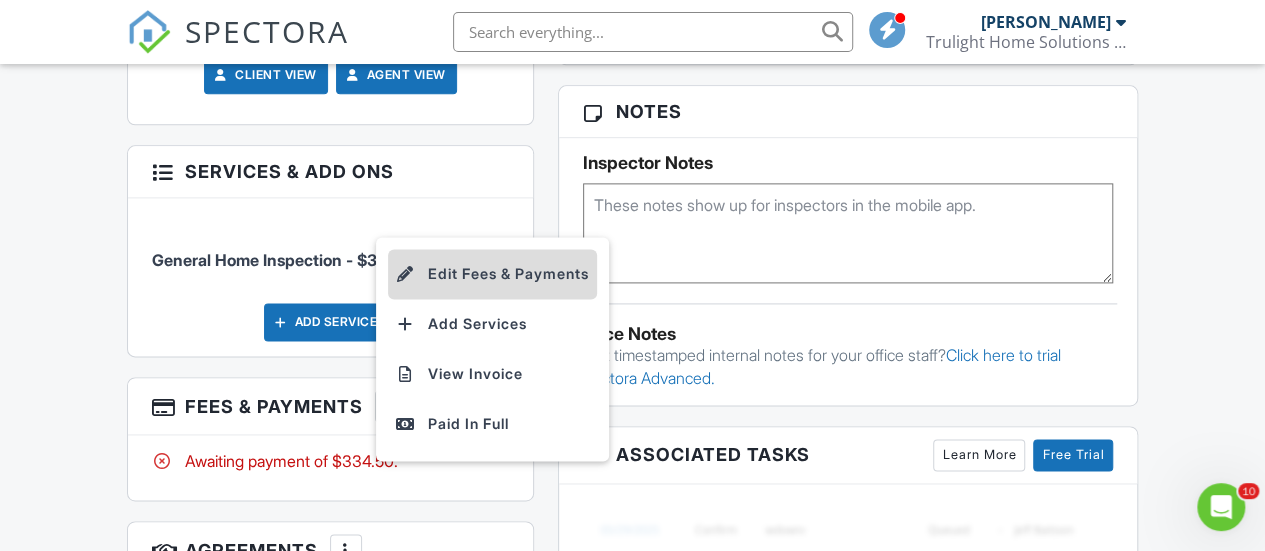 click on "Edit Fees & Payments" at bounding box center (492, 274) 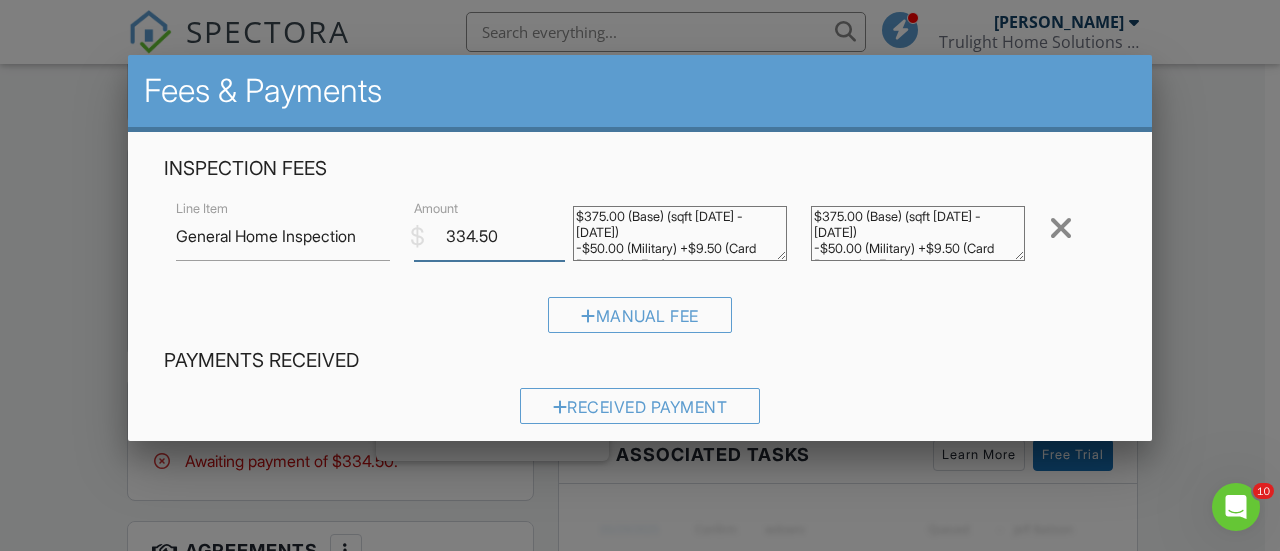 click on "334.50" at bounding box center [489, 236] 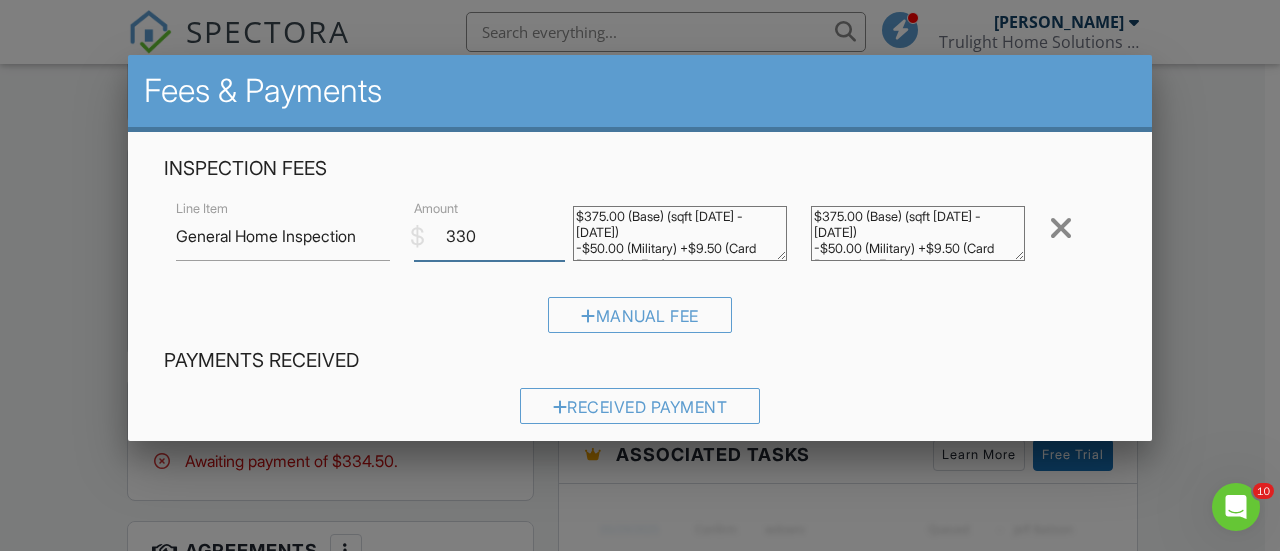 type on "330" 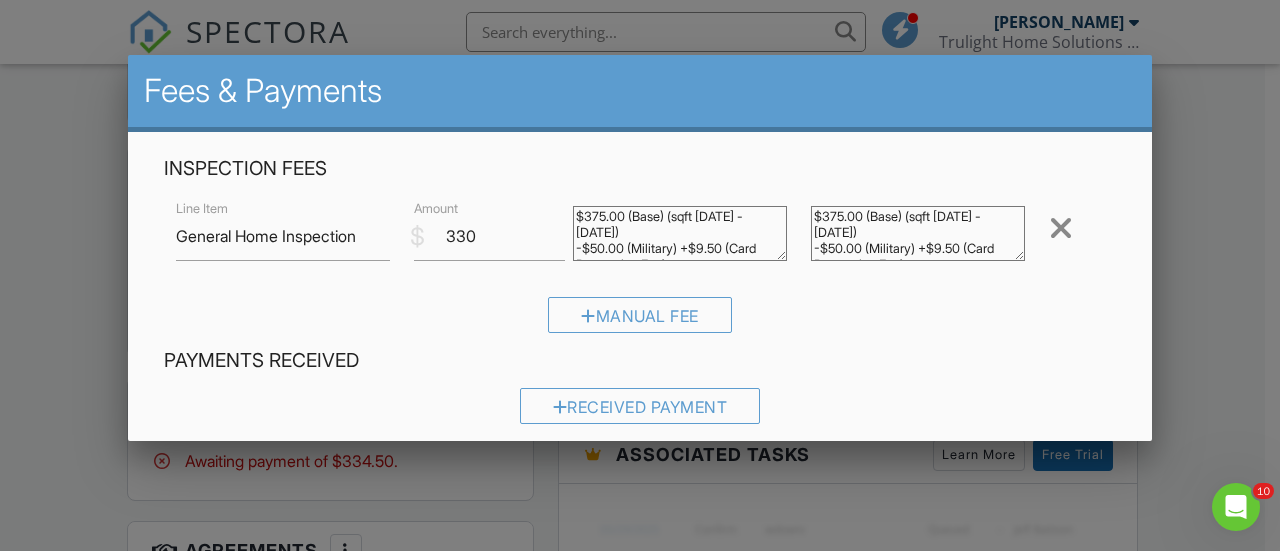 click on "$375.00 (Base) (sqft 1500 - 1750)
-$50.00 (Military) +$9.50 (Card Processing Fee)" at bounding box center [918, 233] 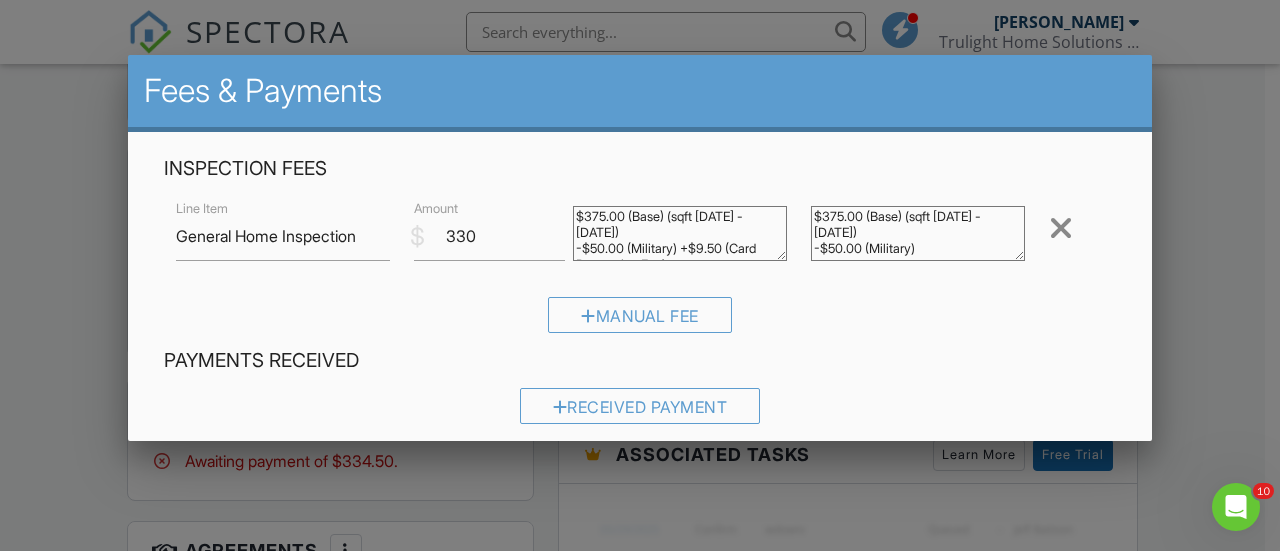 type on "$375.00 (Base) (sqft 1500 - 1750)
-$50.00 (Military)" 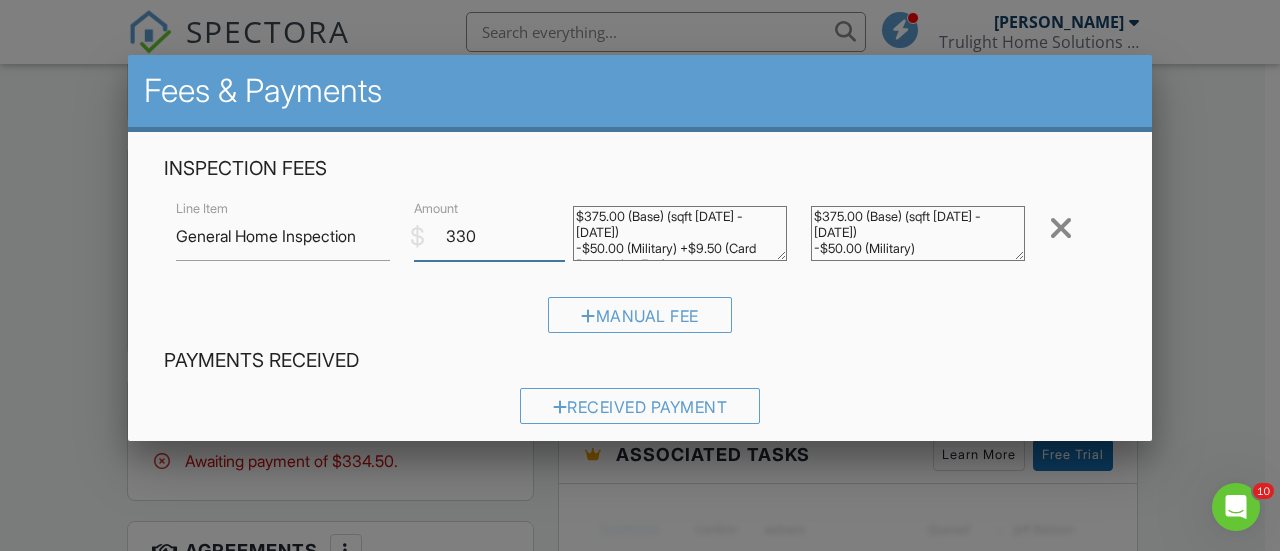 click on "330" at bounding box center [489, 236] 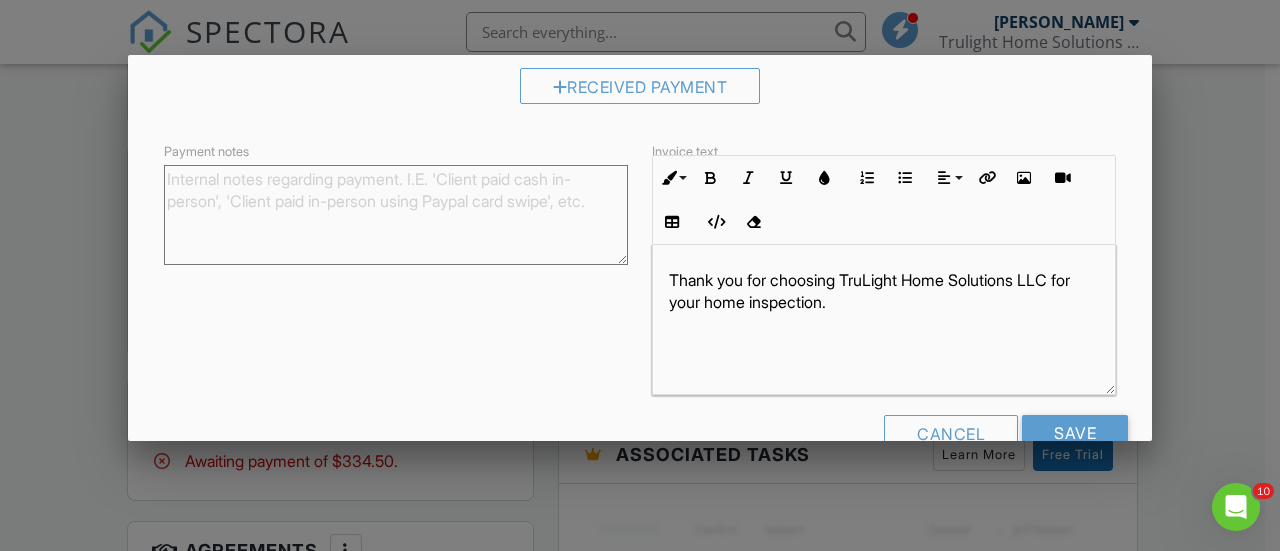 scroll, scrollTop: 368, scrollLeft: 0, axis: vertical 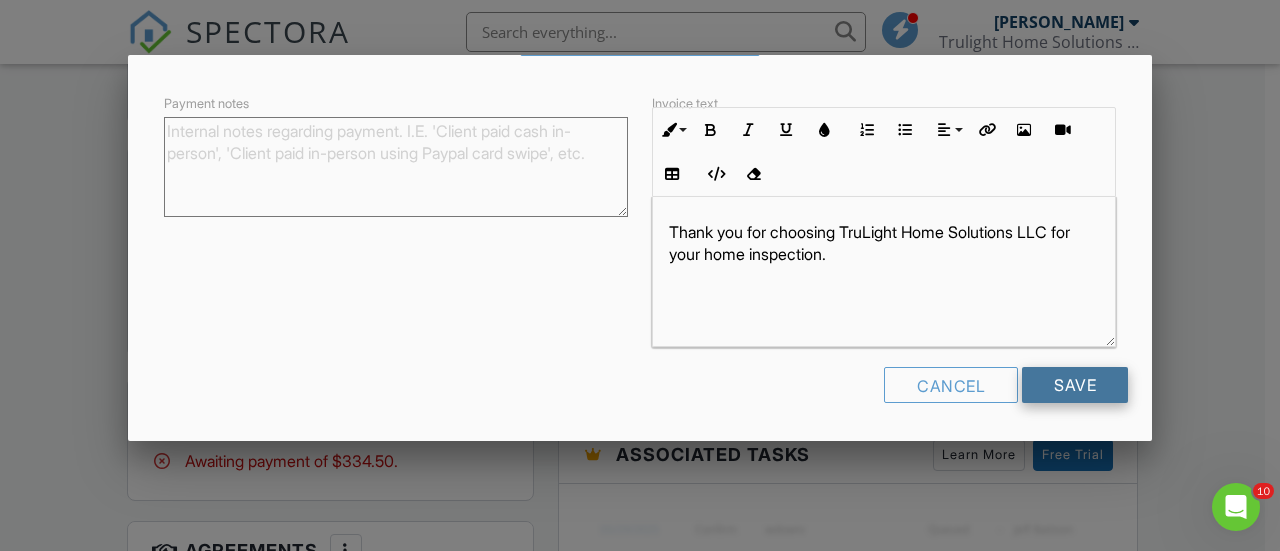 type on "325.00" 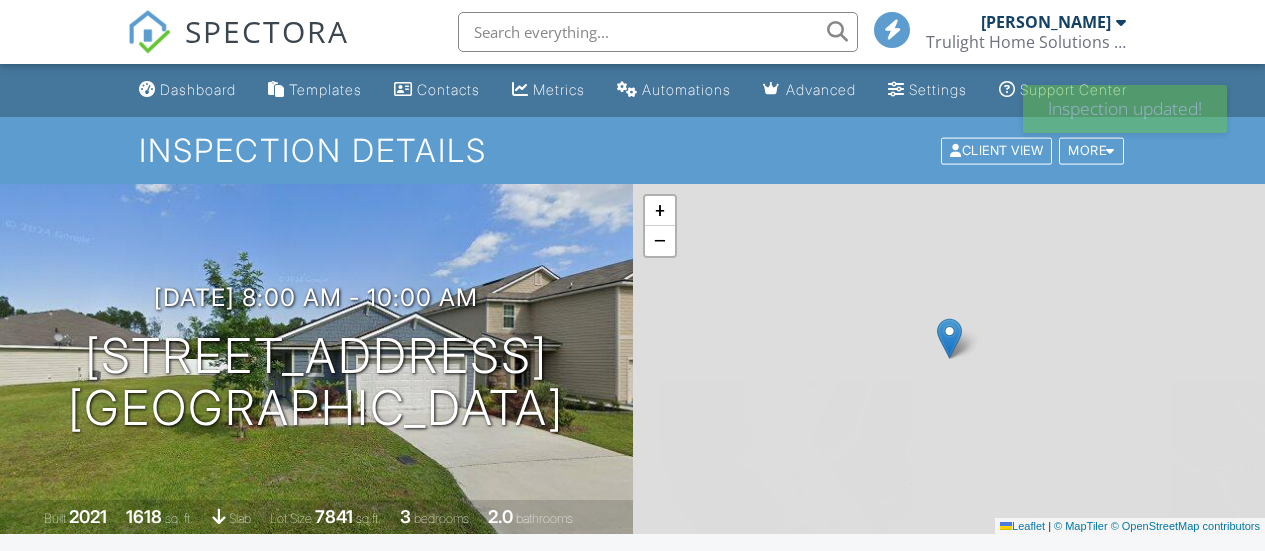 scroll, scrollTop: 0, scrollLeft: 0, axis: both 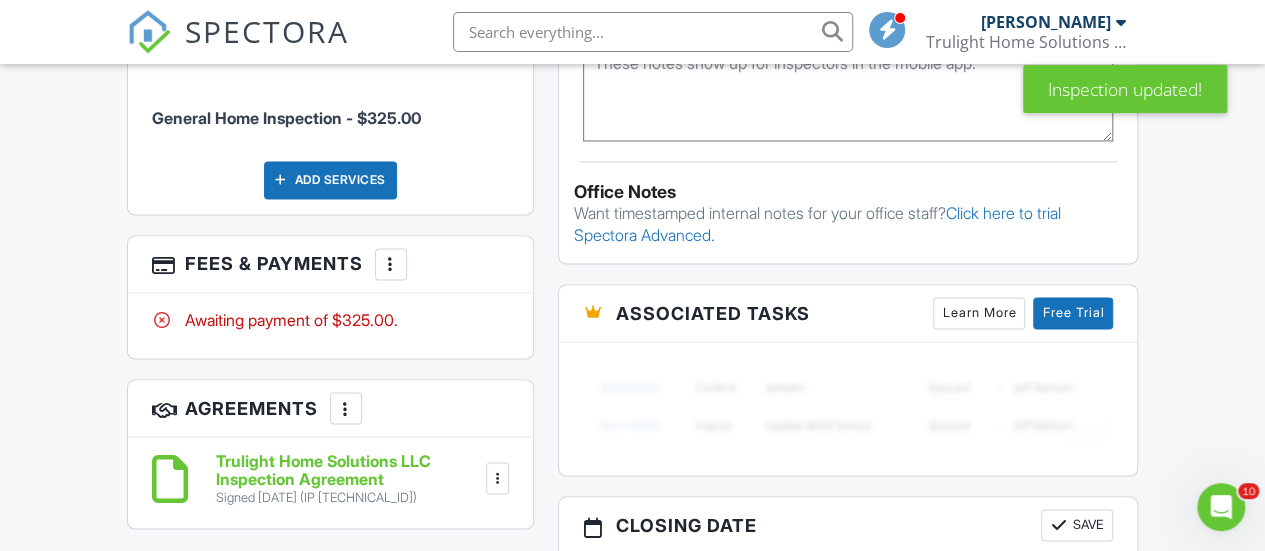 click at bounding box center [391, 264] 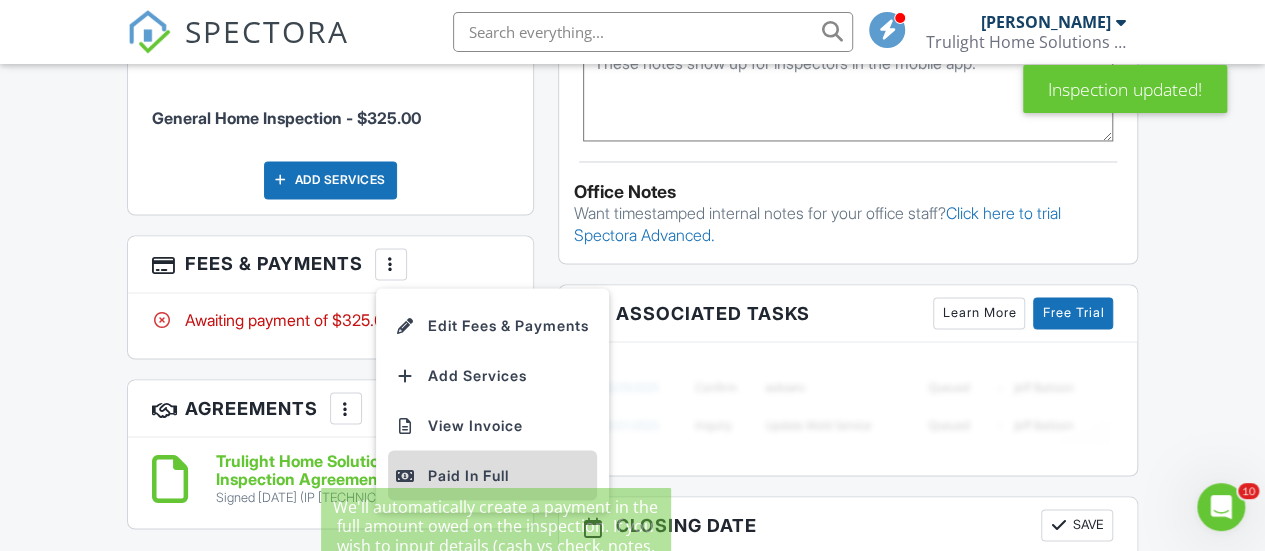 click on "Paid In Full" at bounding box center [492, 475] 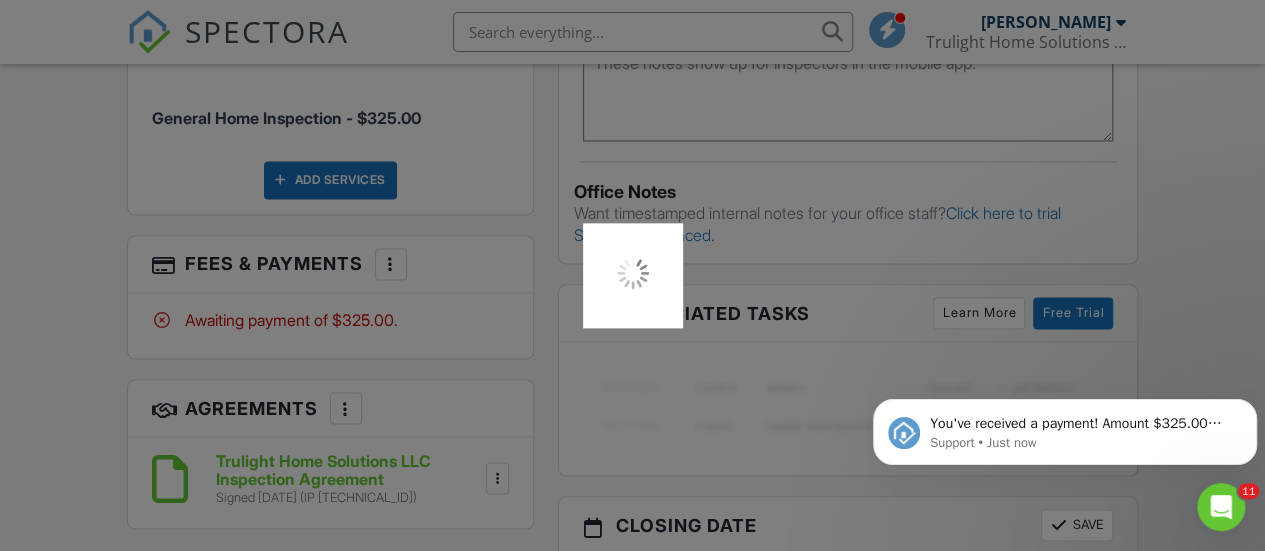 scroll, scrollTop: 0, scrollLeft: 0, axis: both 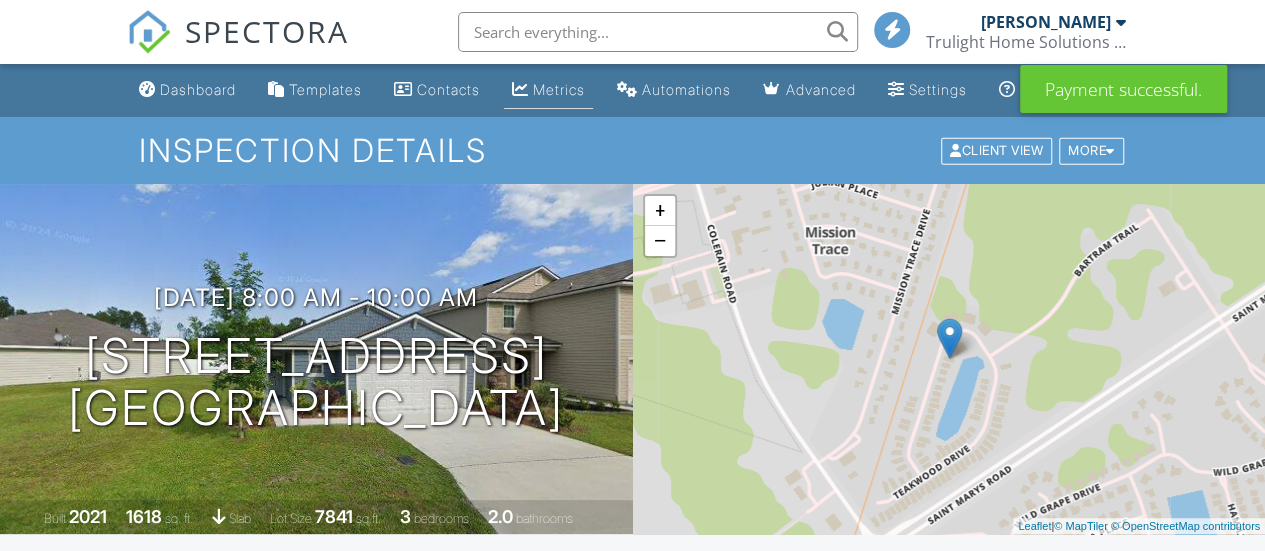 click on "Metrics" at bounding box center (559, 89) 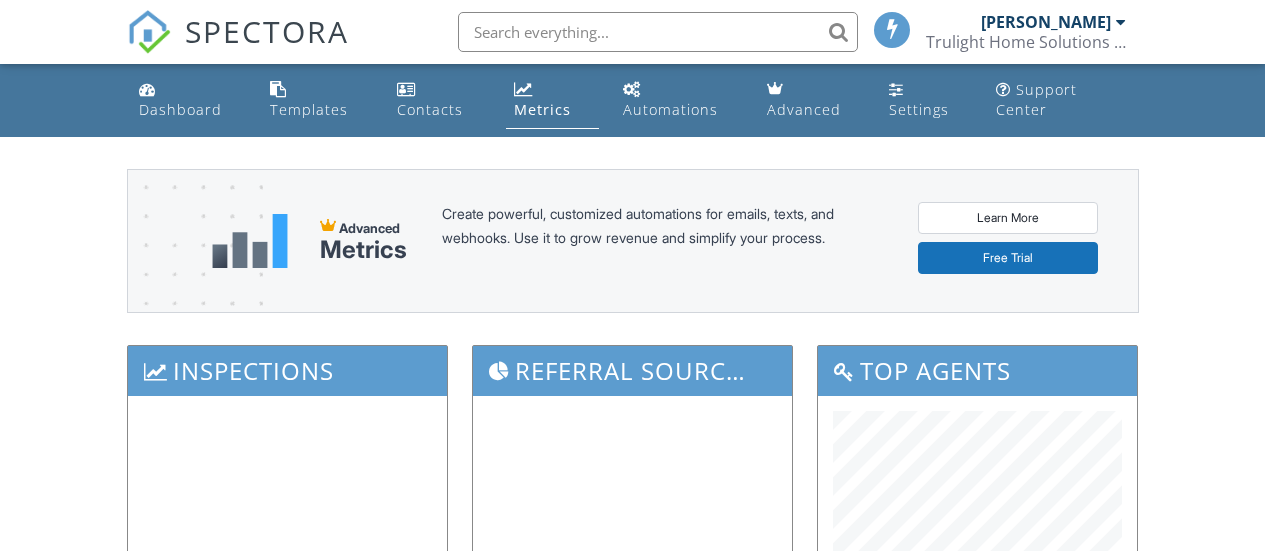 scroll, scrollTop: 0, scrollLeft: 0, axis: both 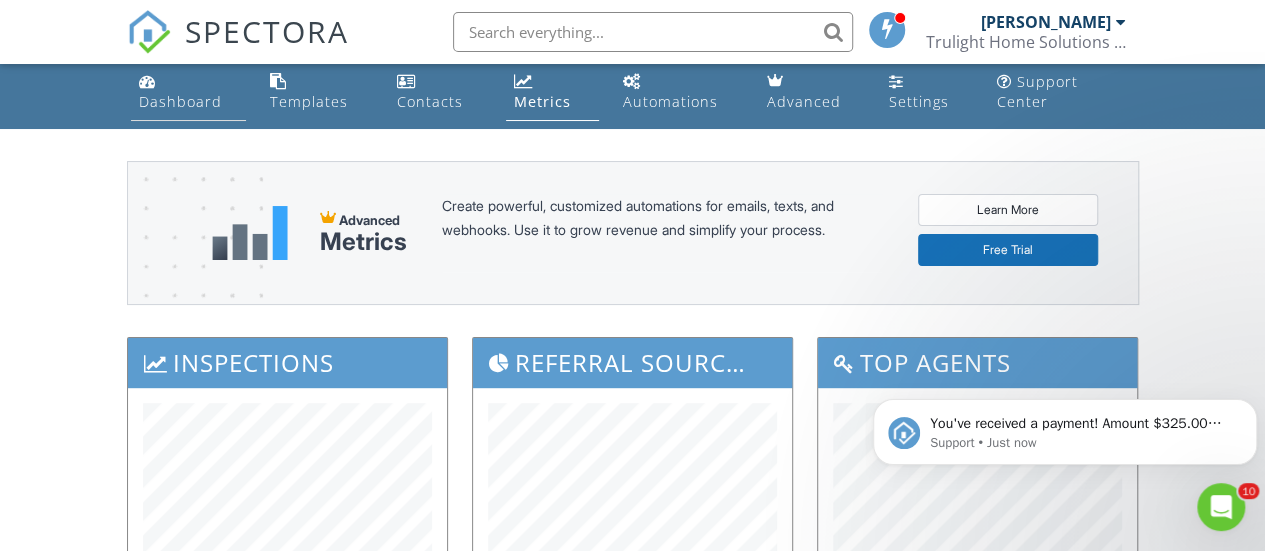 click on "Dashboard" at bounding box center [180, 101] 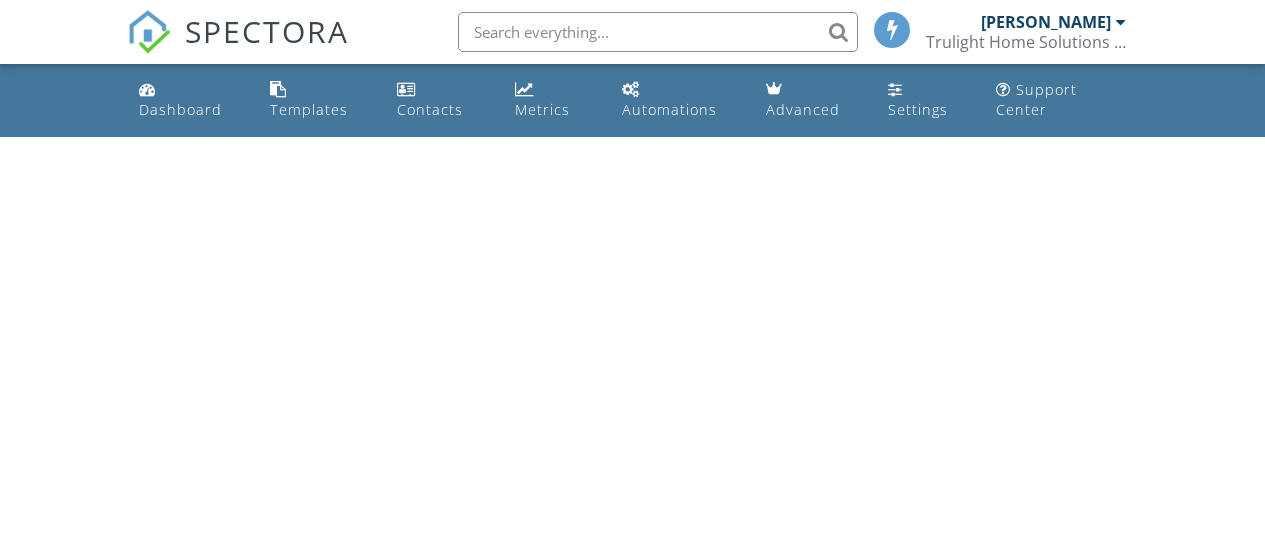 scroll, scrollTop: 0, scrollLeft: 0, axis: both 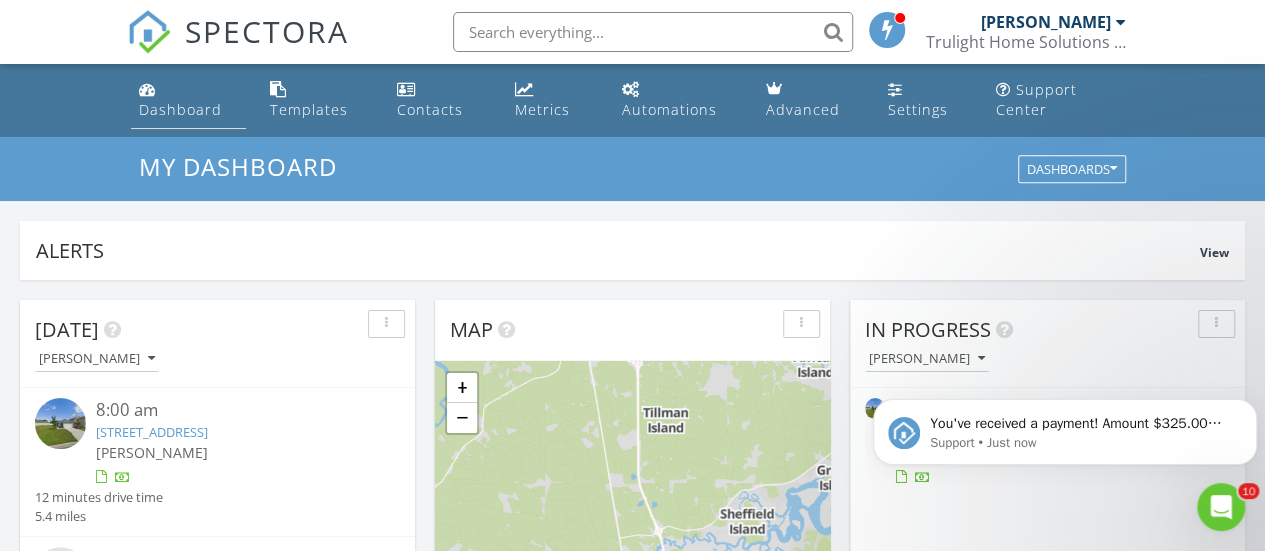 click on "Dashboard" at bounding box center (180, 109) 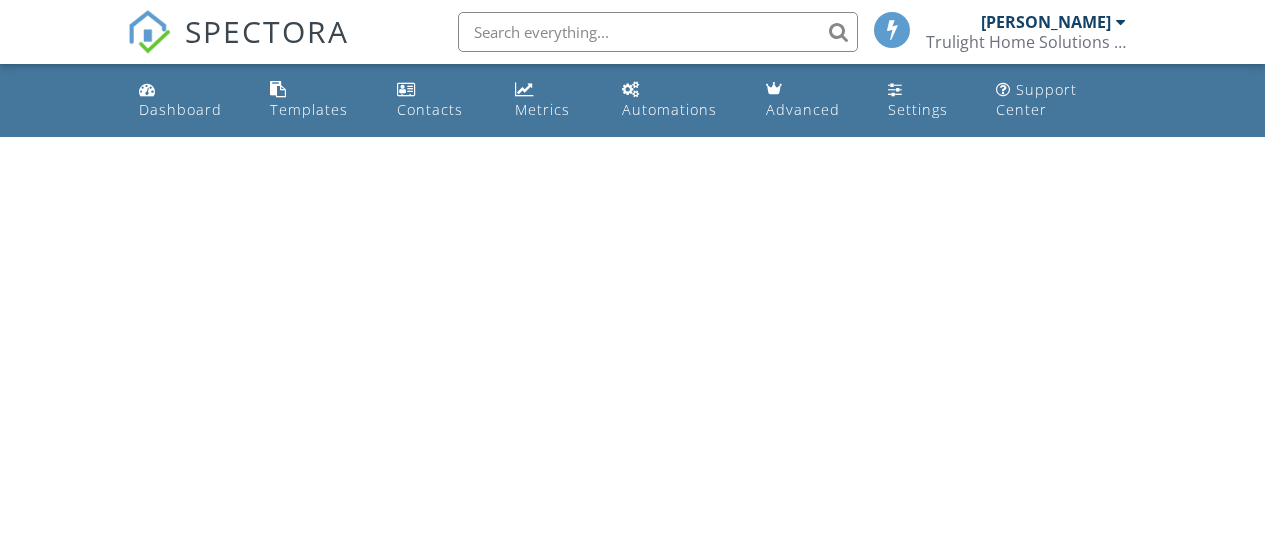 scroll, scrollTop: 0, scrollLeft: 0, axis: both 